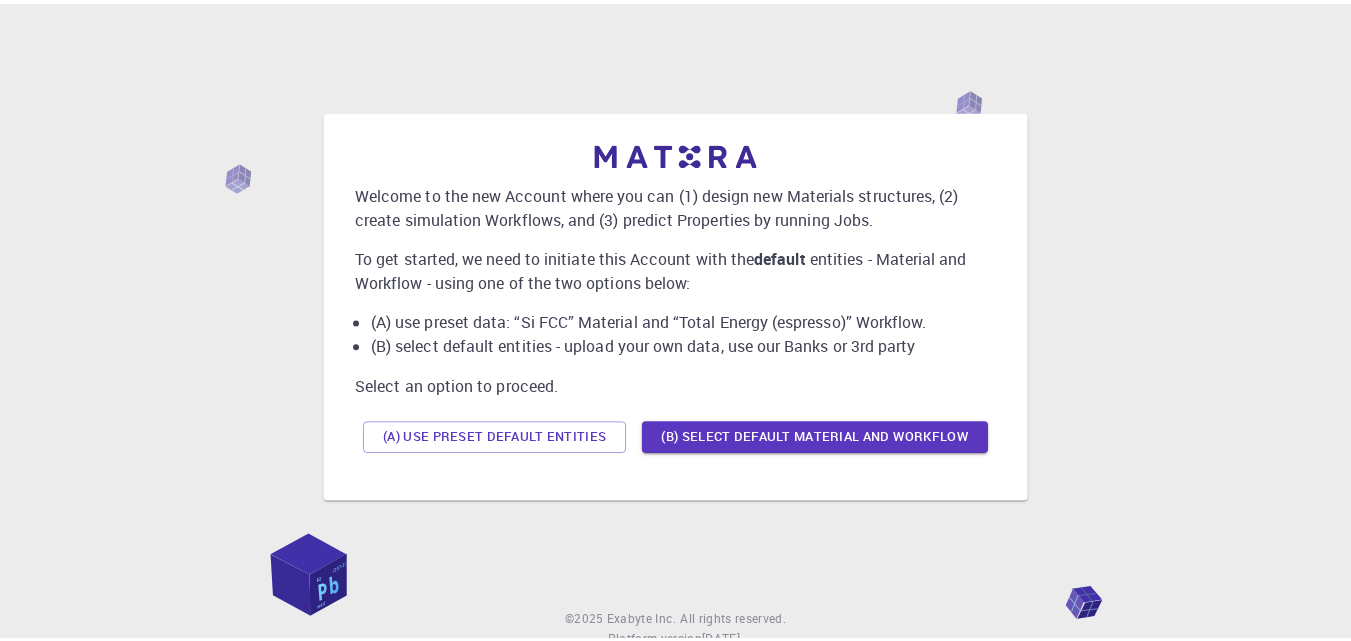 scroll, scrollTop: 0, scrollLeft: 0, axis: both 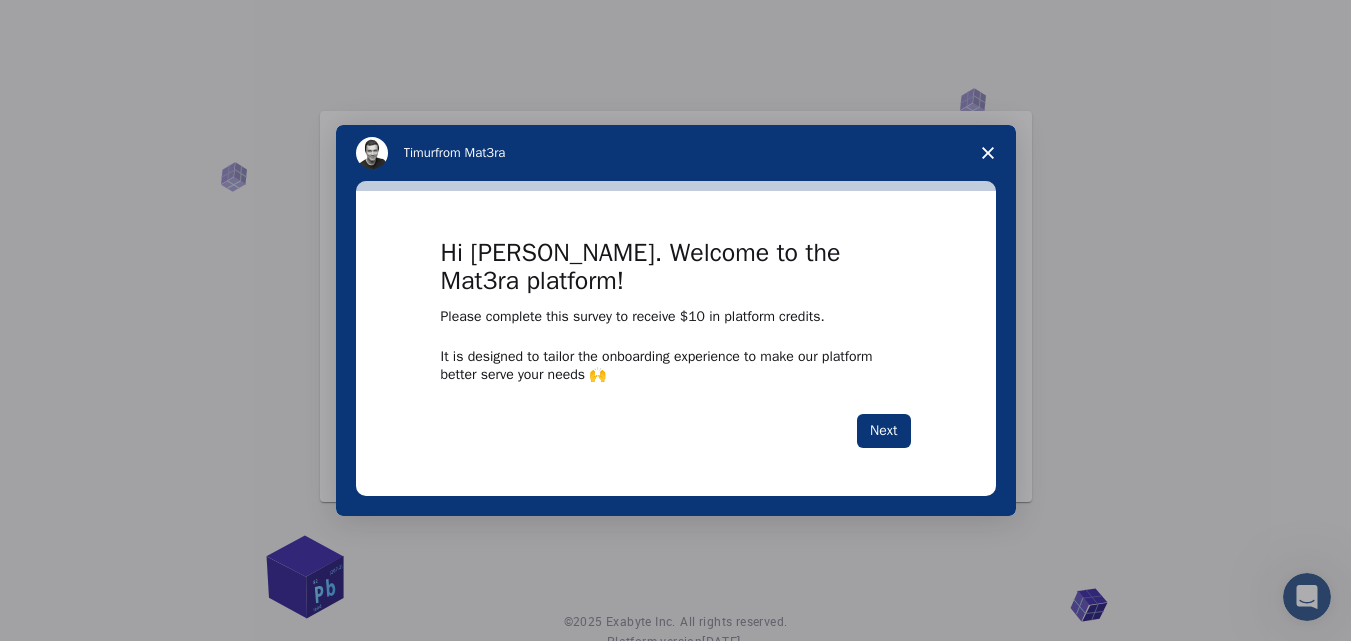 click 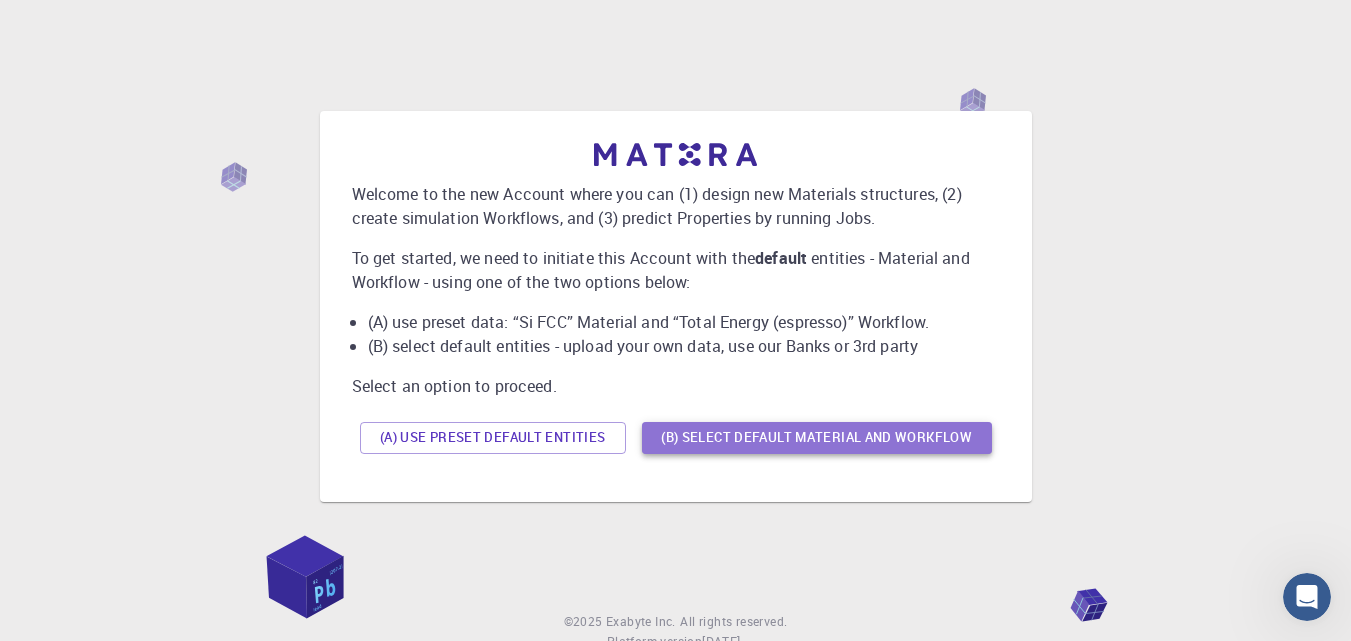 click on "(B) Select default material and workflow" at bounding box center [817, 438] 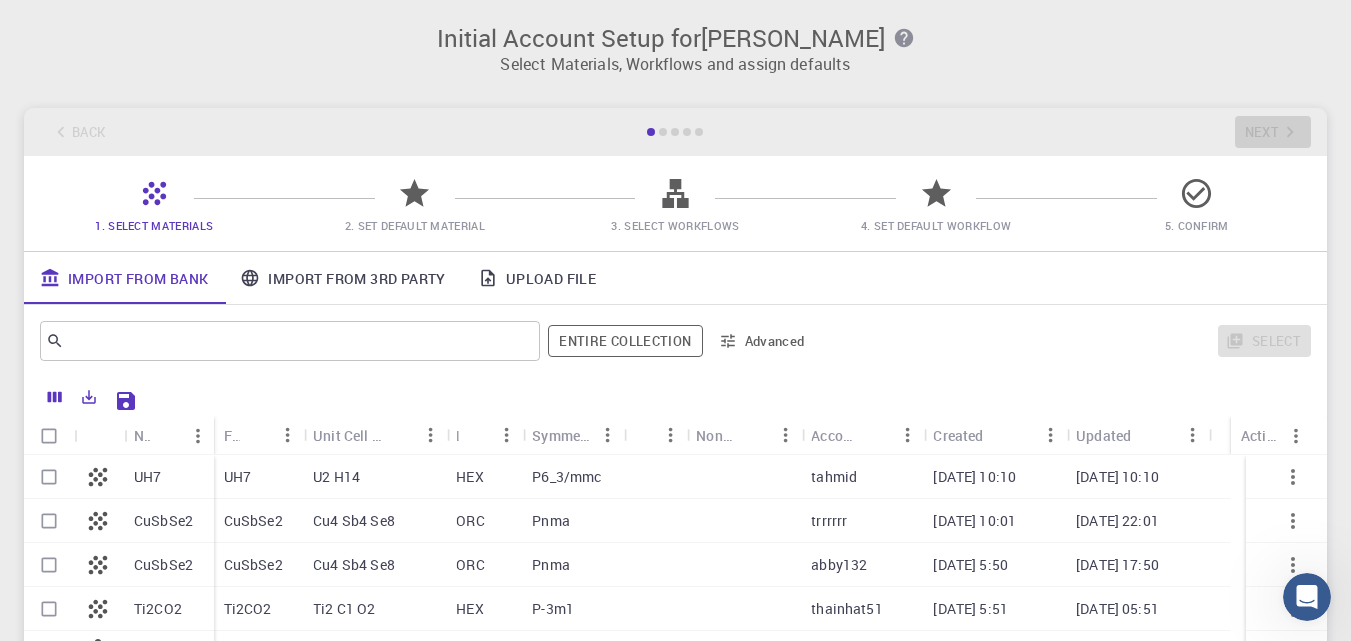 scroll, scrollTop: 100, scrollLeft: 0, axis: vertical 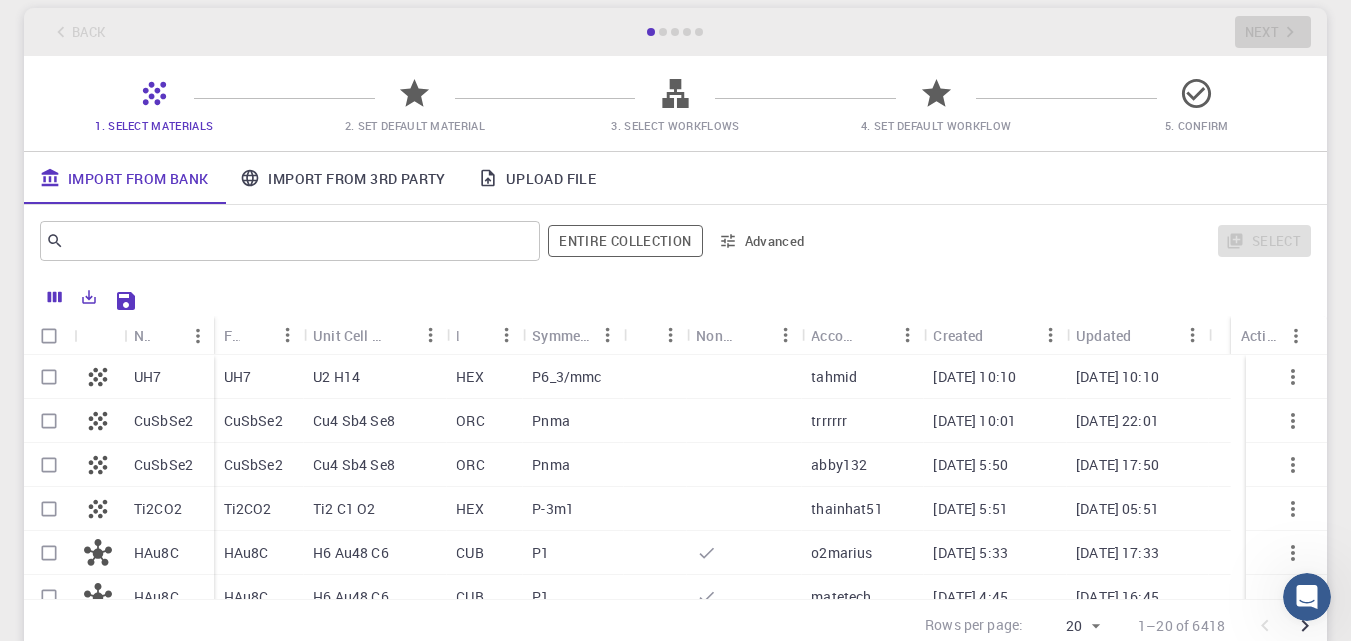 click on "2. Set Default Material" at bounding box center (415, 125) 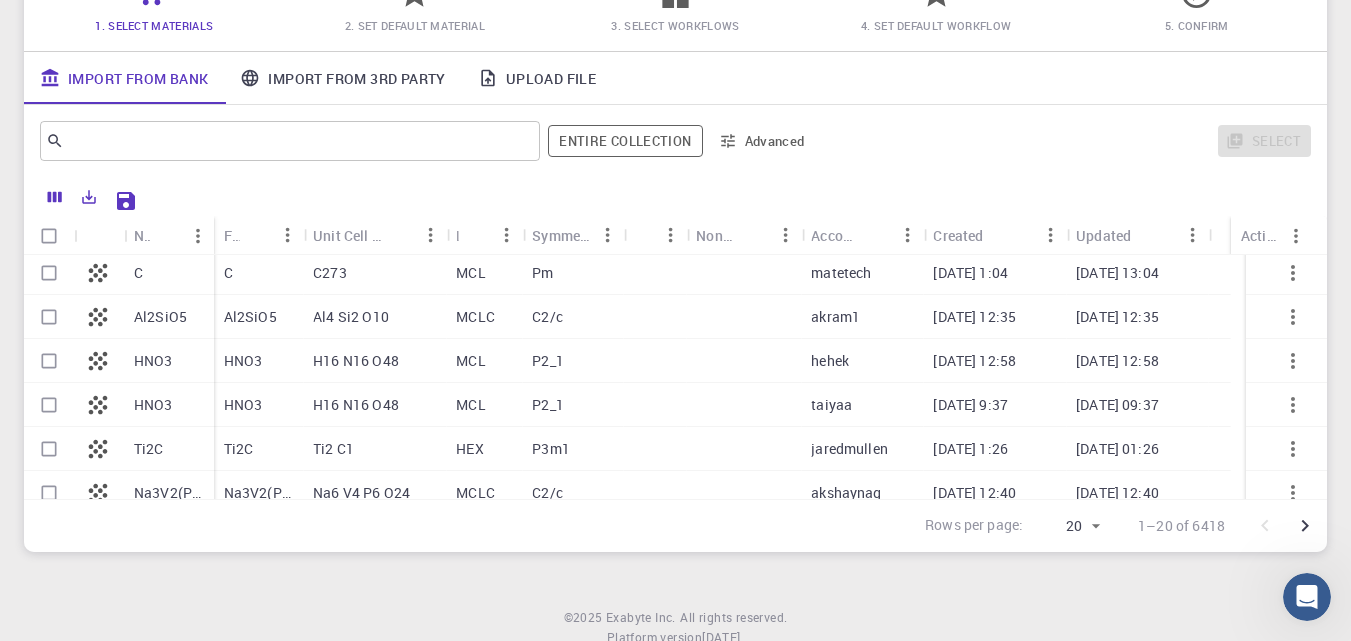 scroll, scrollTop: 636, scrollLeft: 0, axis: vertical 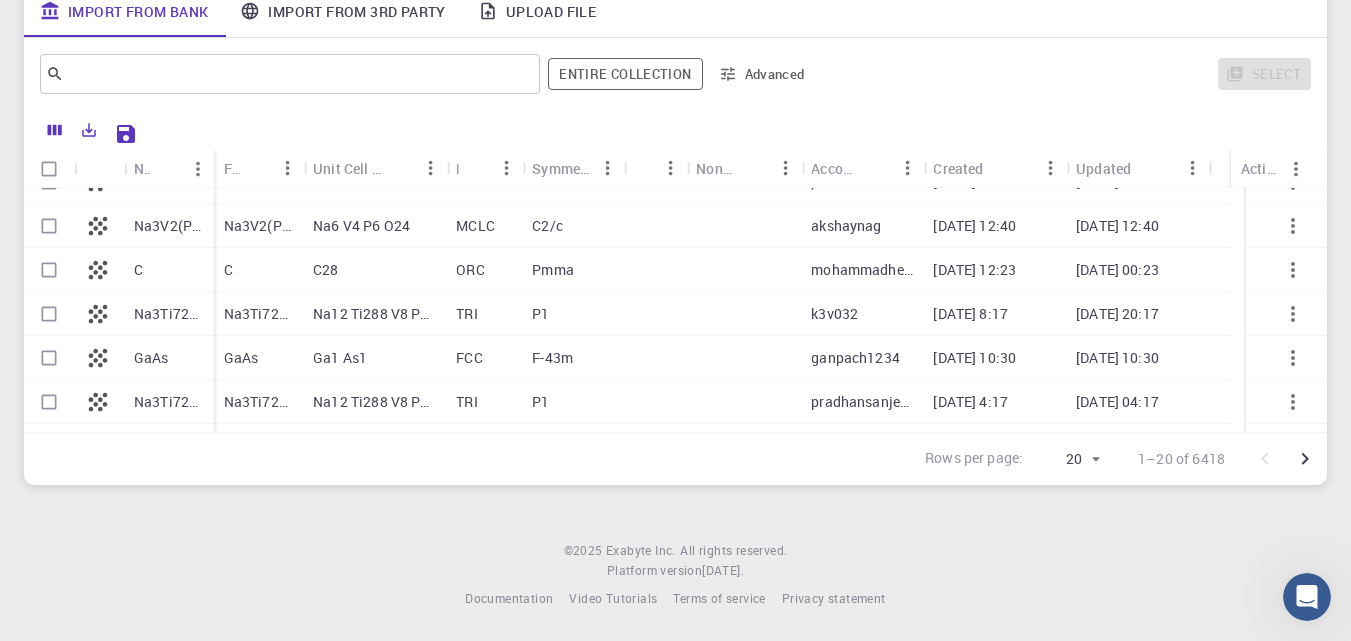 click on "Na3Ti72V2P3(C3O)12" at bounding box center (259, 314) 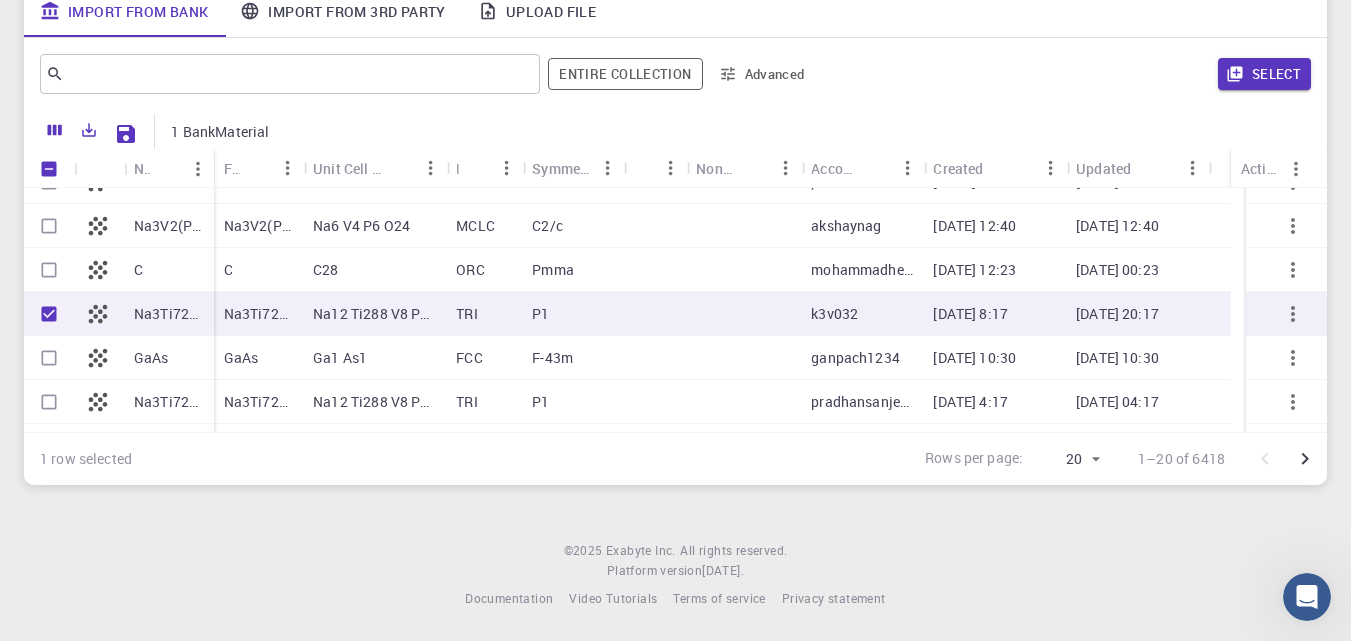click 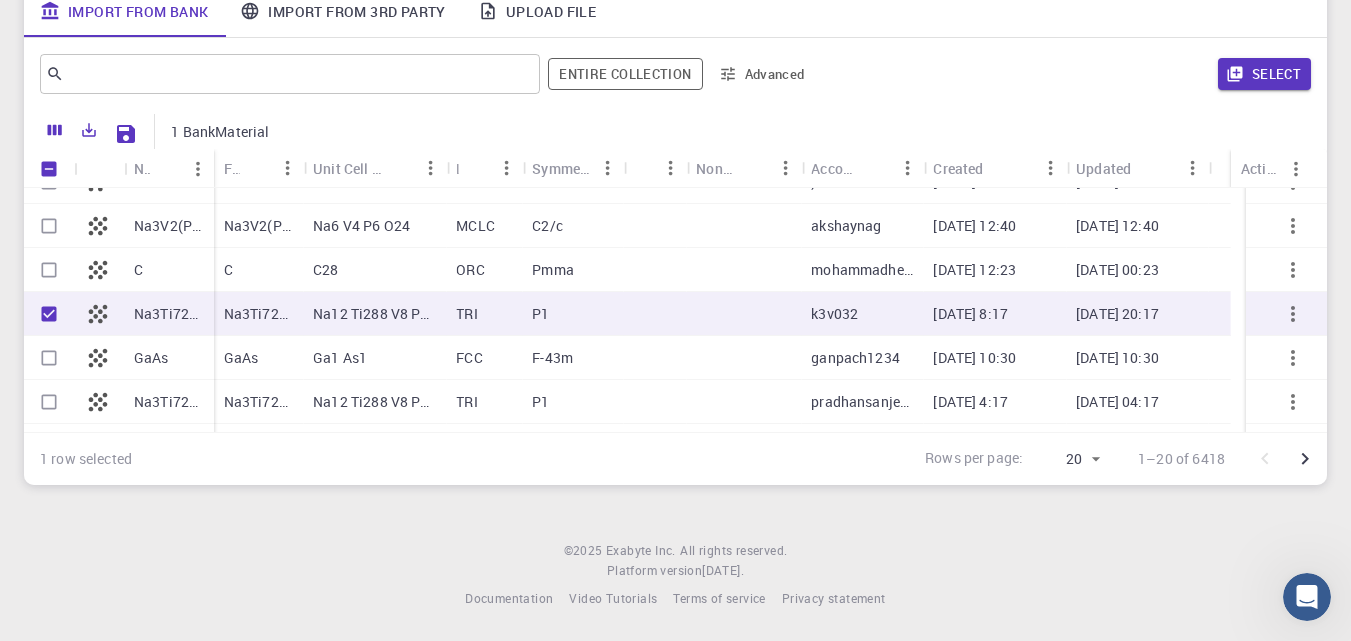 click 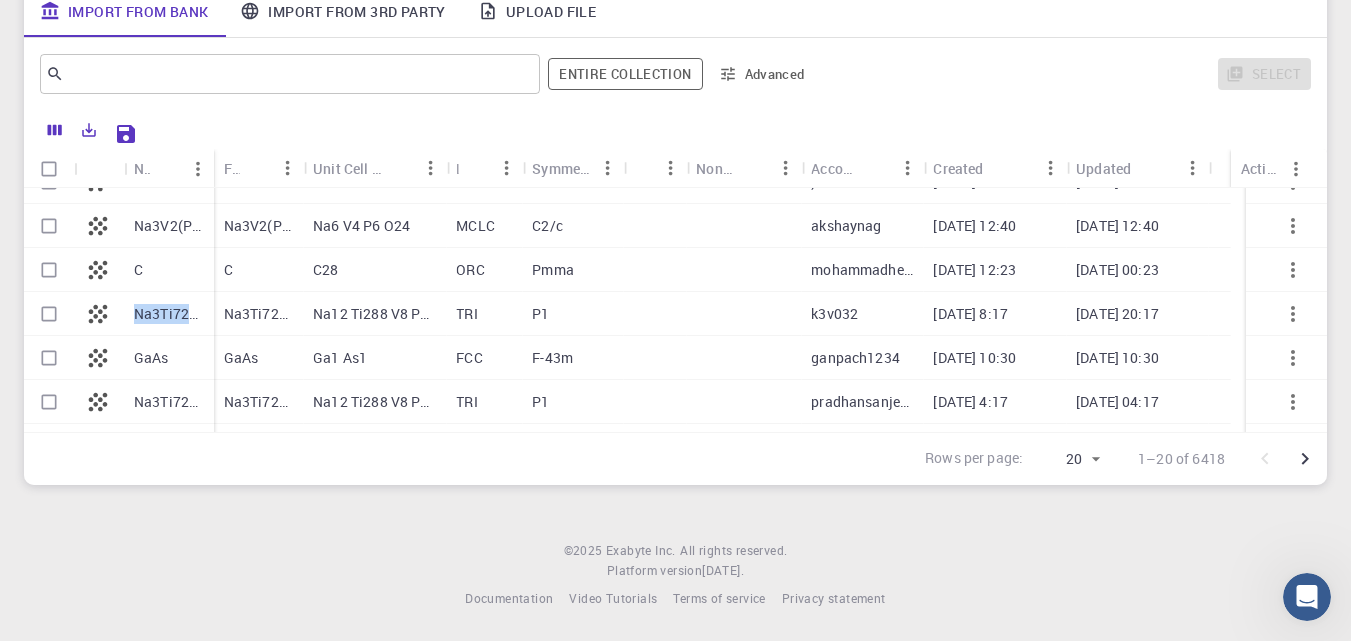 click at bounding box center (99, 314) 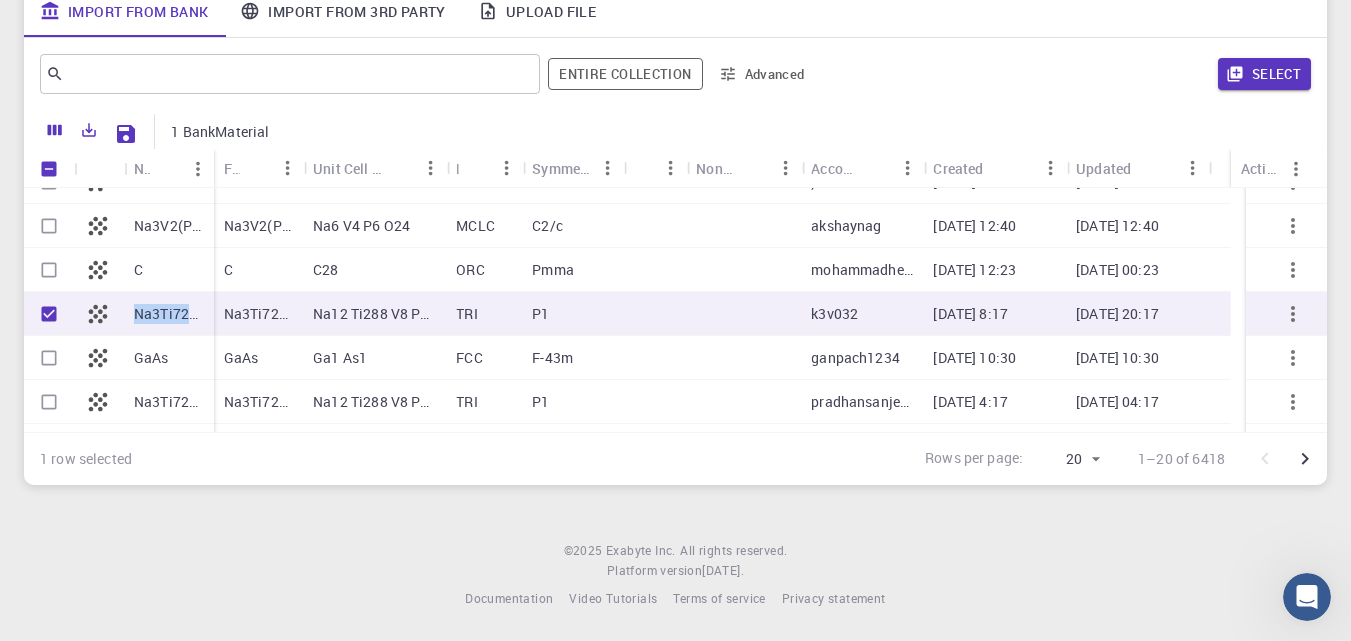 click on "Na3Ti72V2P3(C3O)12" at bounding box center (169, 314) 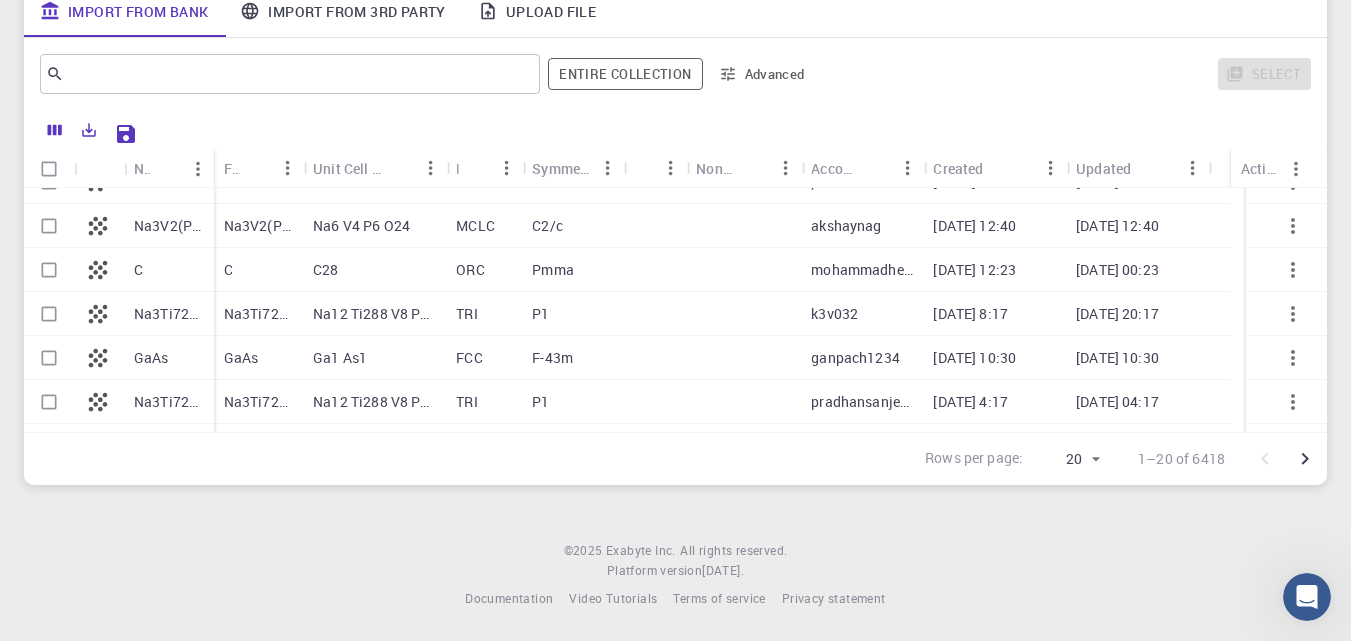 click on "Na3Ti72V2P3(C3O)12" at bounding box center [259, 314] 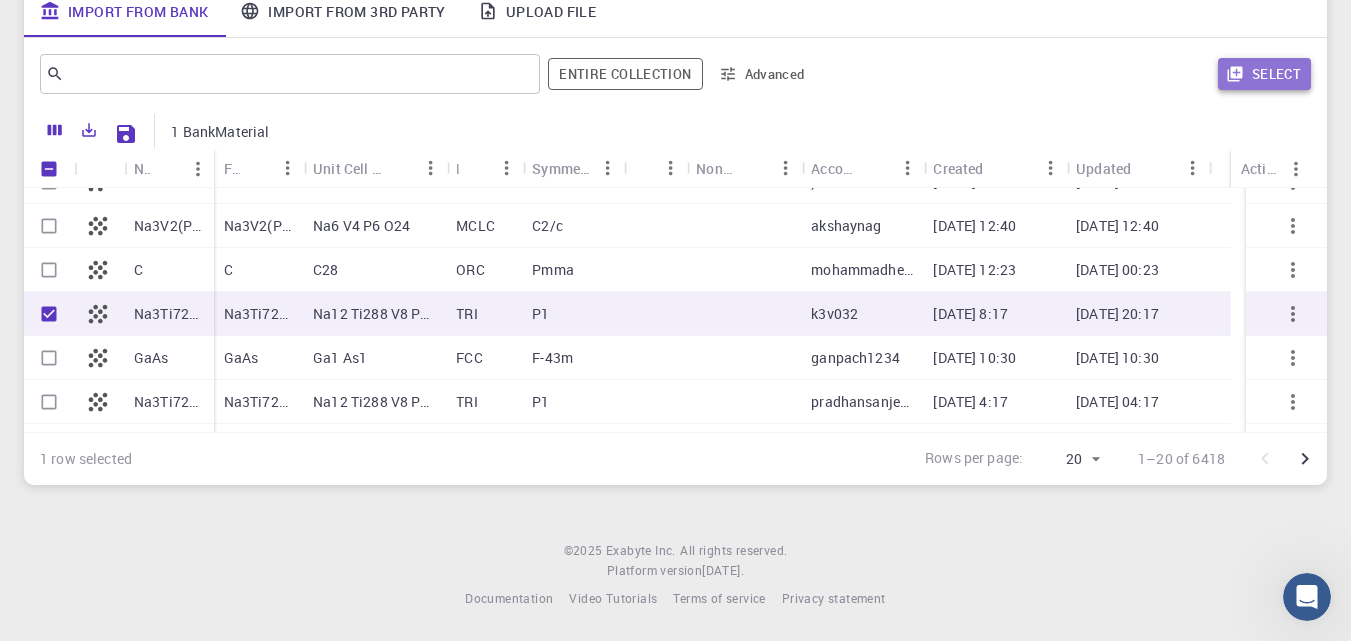 click on "Select" at bounding box center [1264, 74] 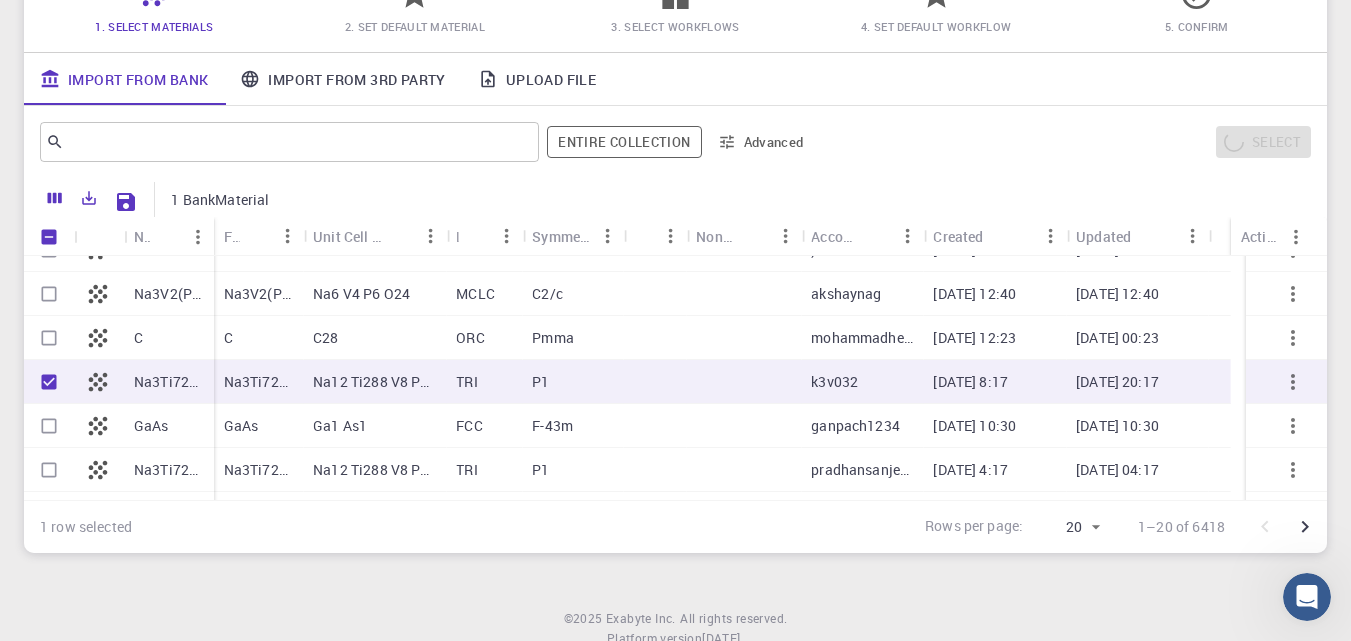 scroll, scrollTop: 0, scrollLeft: 0, axis: both 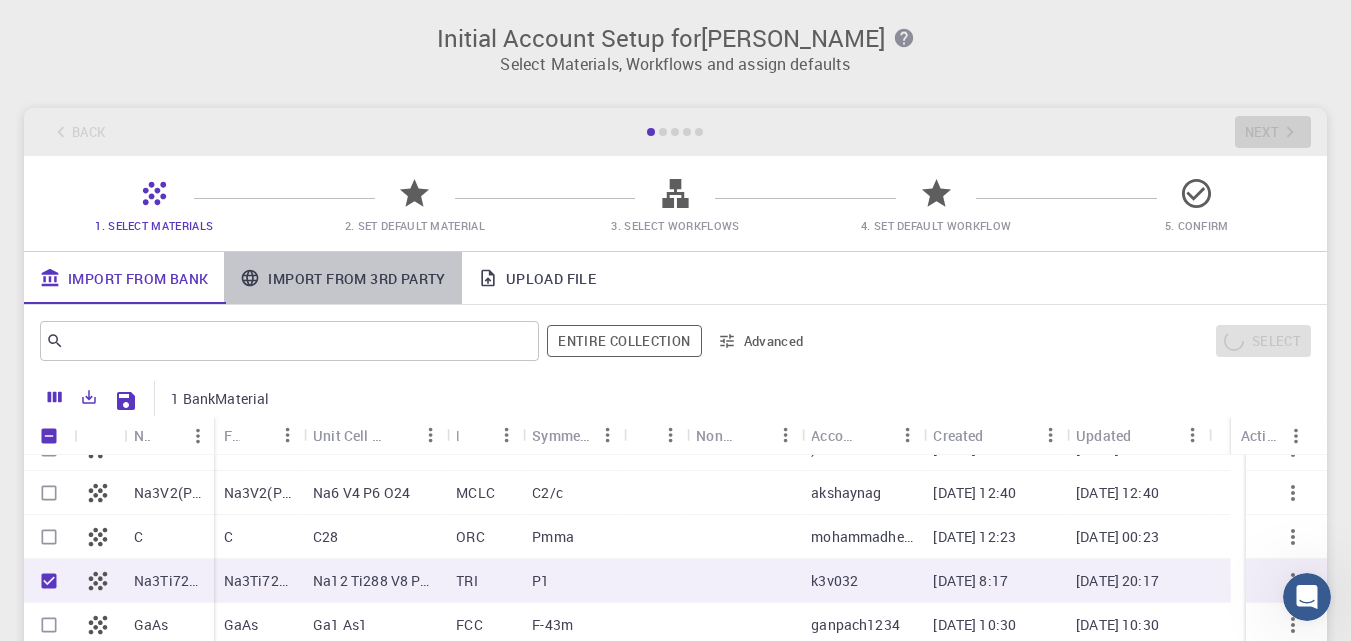 click on "Import From 3rd Party" at bounding box center [342, 278] 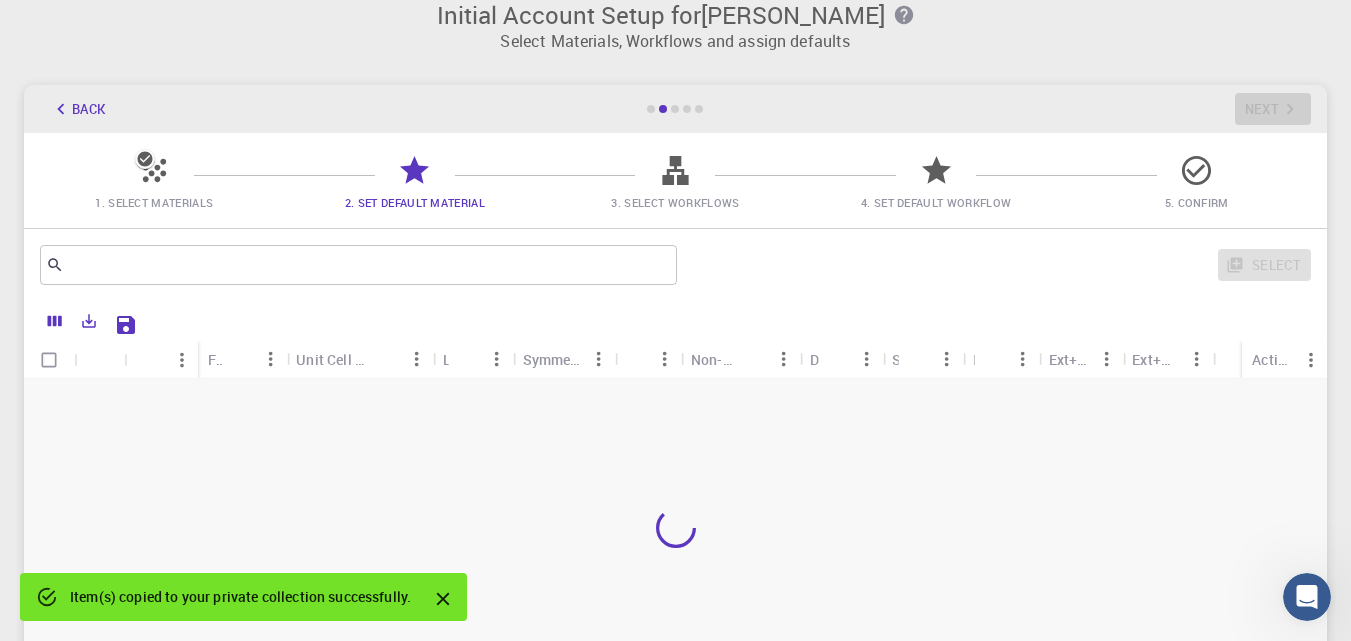 scroll, scrollTop: 100, scrollLeft: 0, axis: vertical 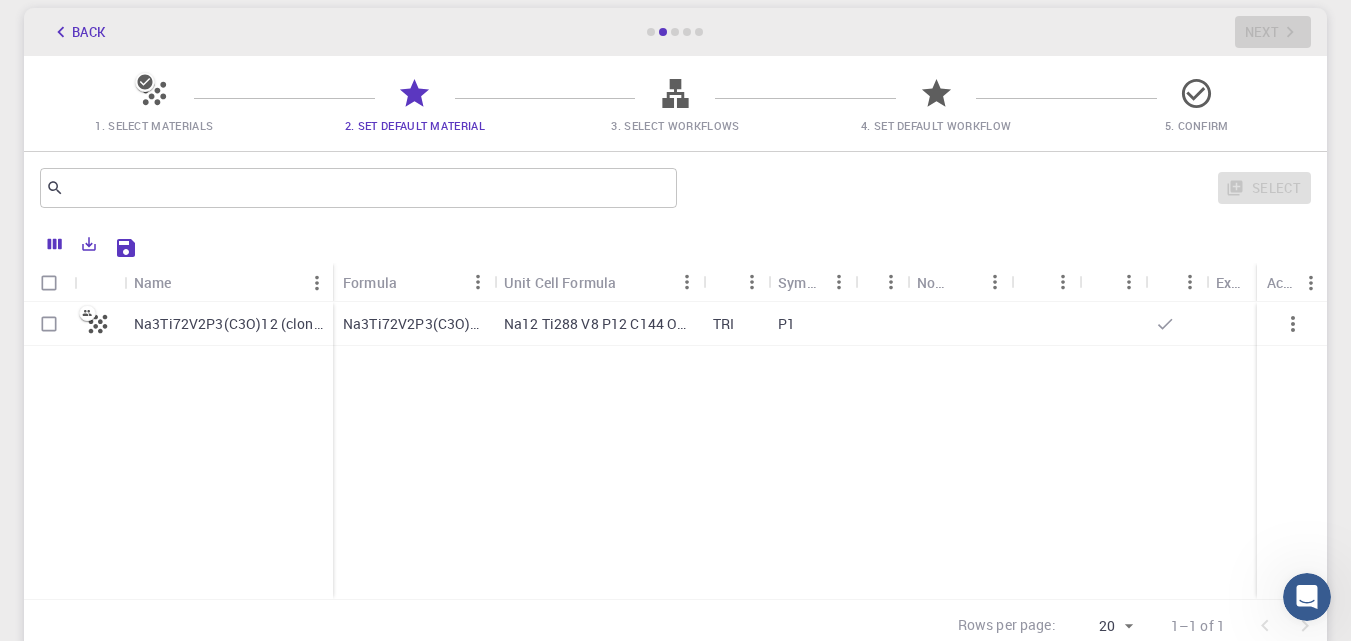 click on "Na3Ti72V2P3(C3O)12 (clone)" at bounding box center (228, 324) 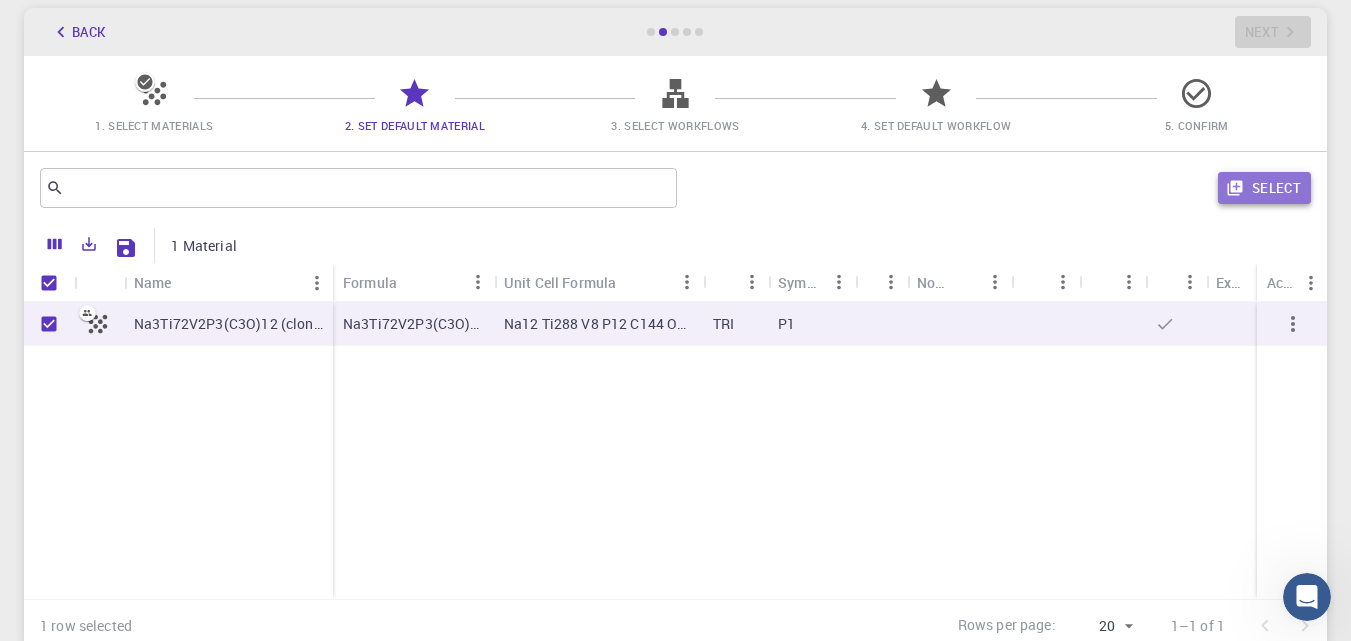 click 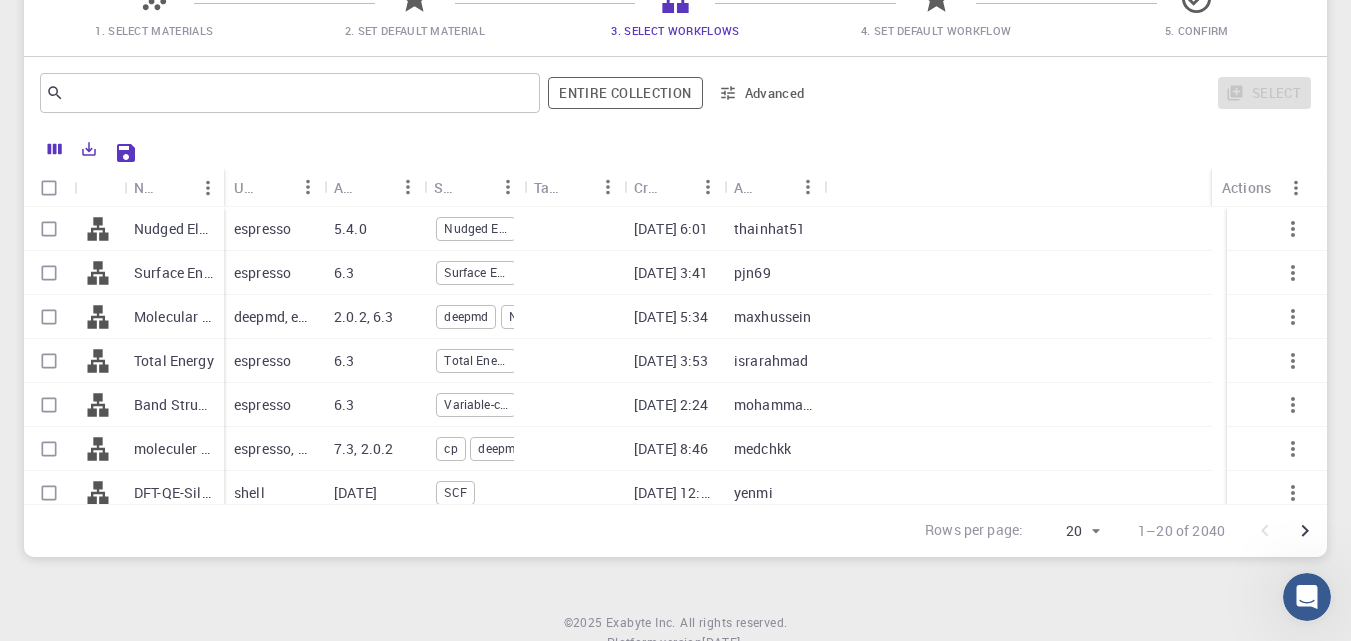 scroll, scrollTop: 200, scrollLeft: 0, axis: vertical 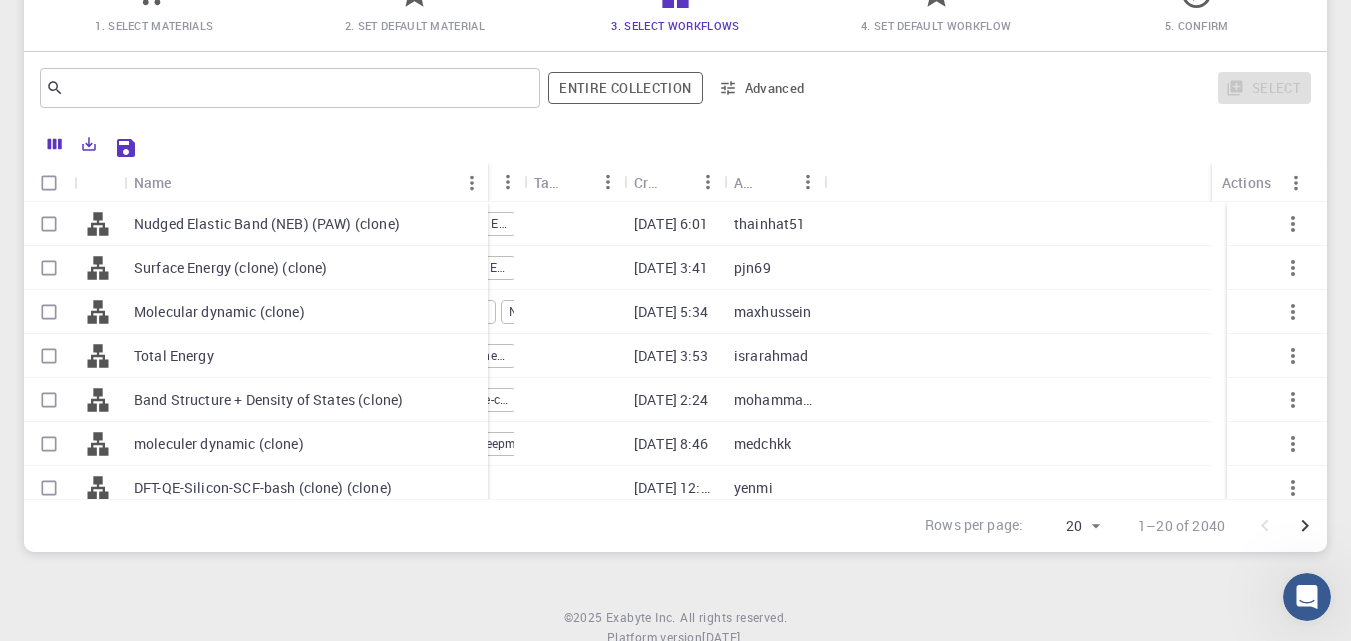 drag, startPoint x: 223, startPoint y: 167, endPoint x: 487, endPoint y: 182, distance: 264.42578 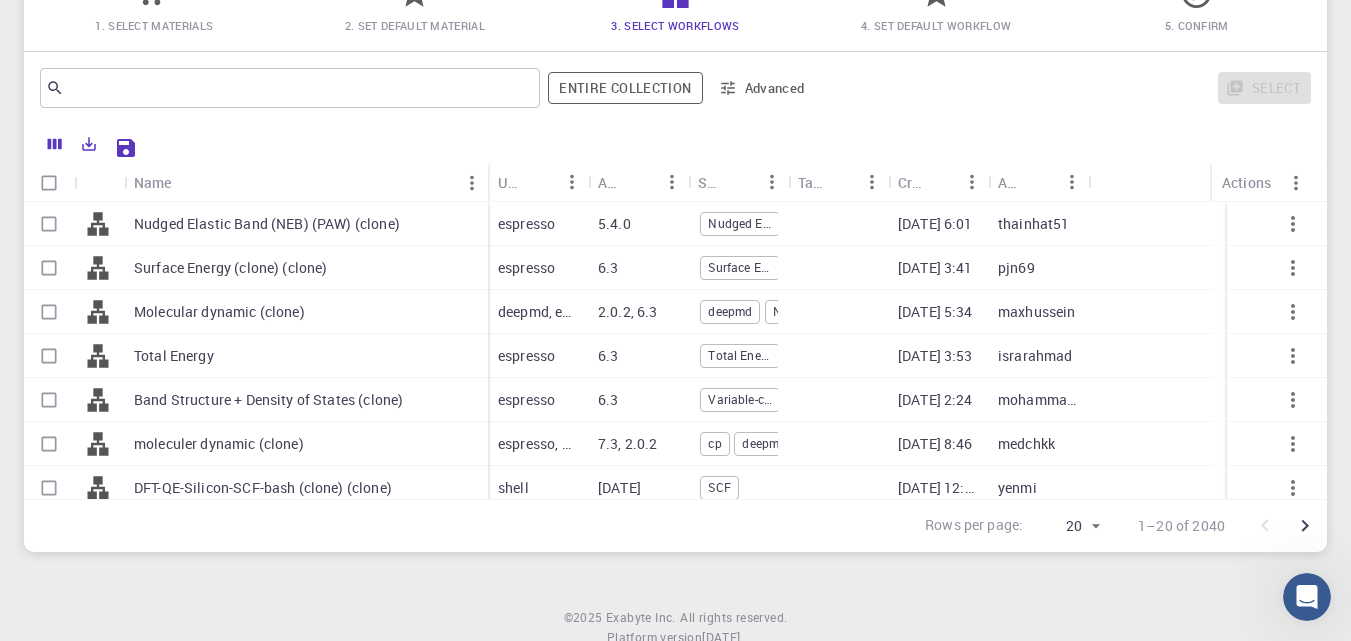 click on "moleculer dynamic (clone)" at bounding box center [219, 444] 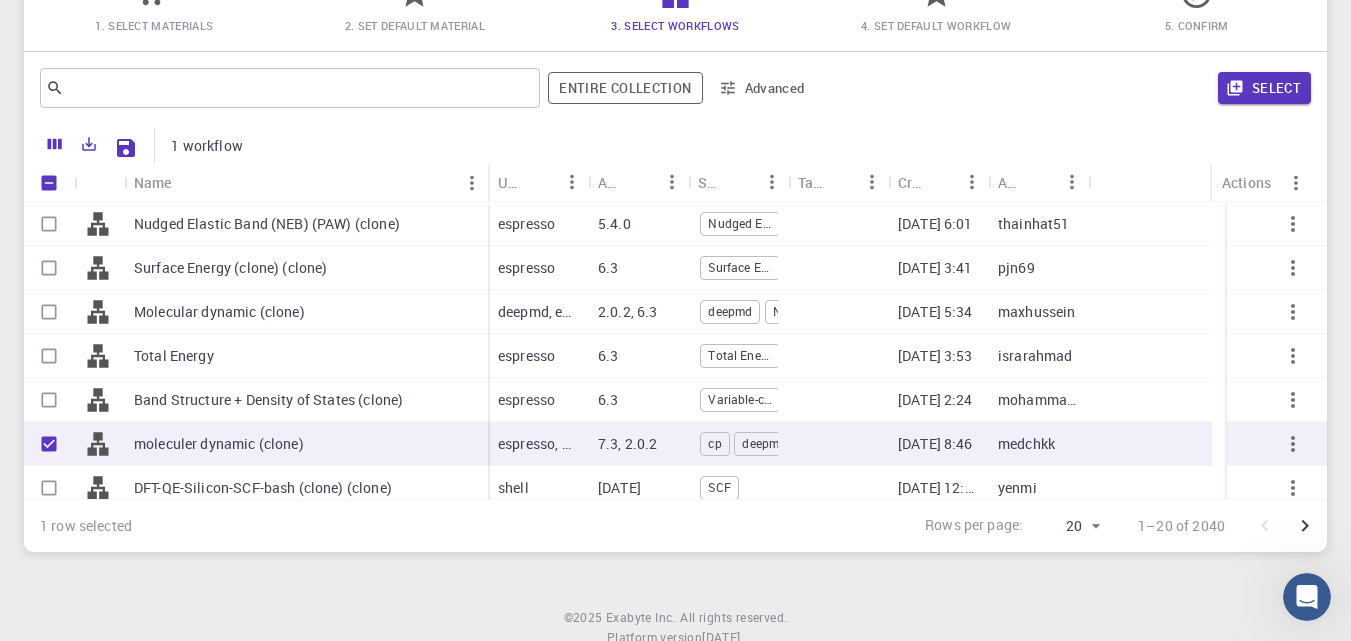 click on "Band Structure + Density of States (clone)" at bounding box center [268, 400] 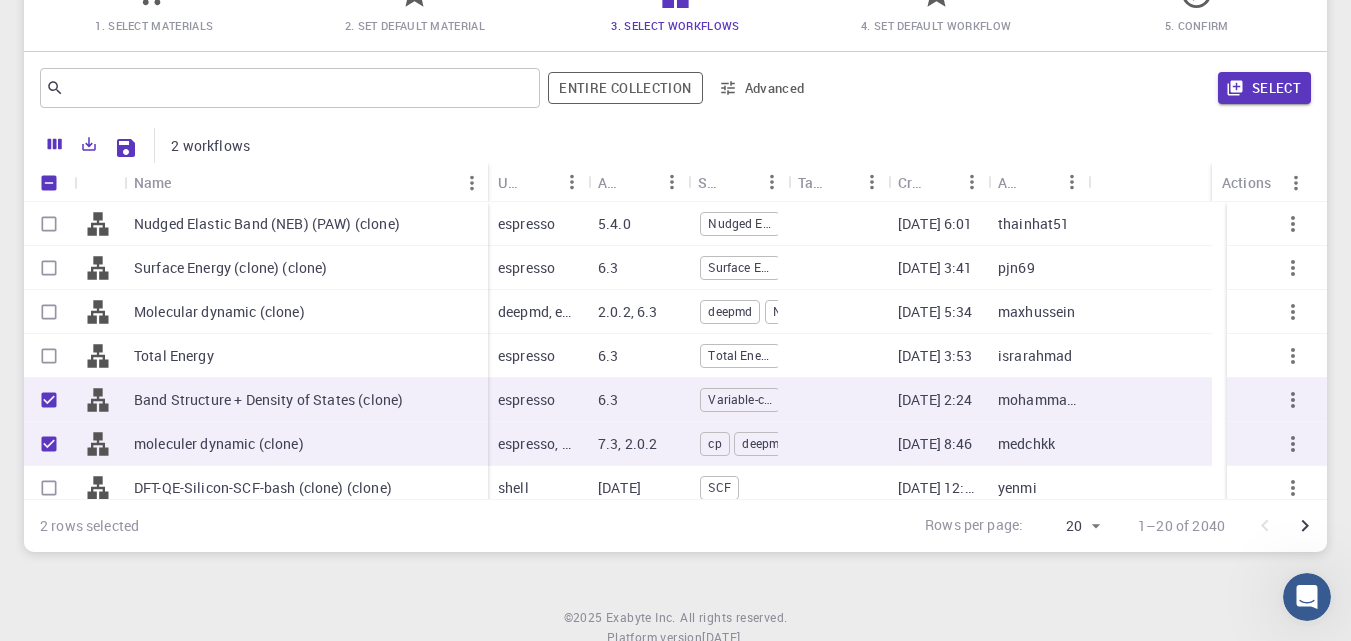 click at bounding box center [99, 224] 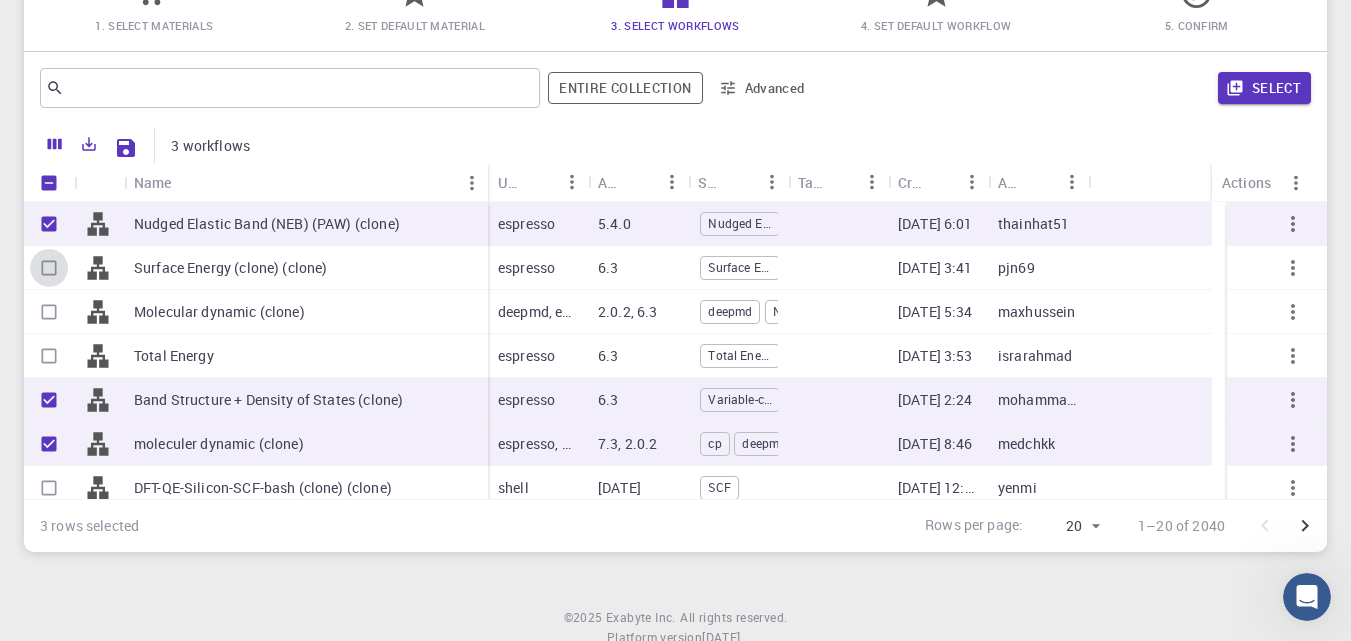 click at bounding box center (49, 268) 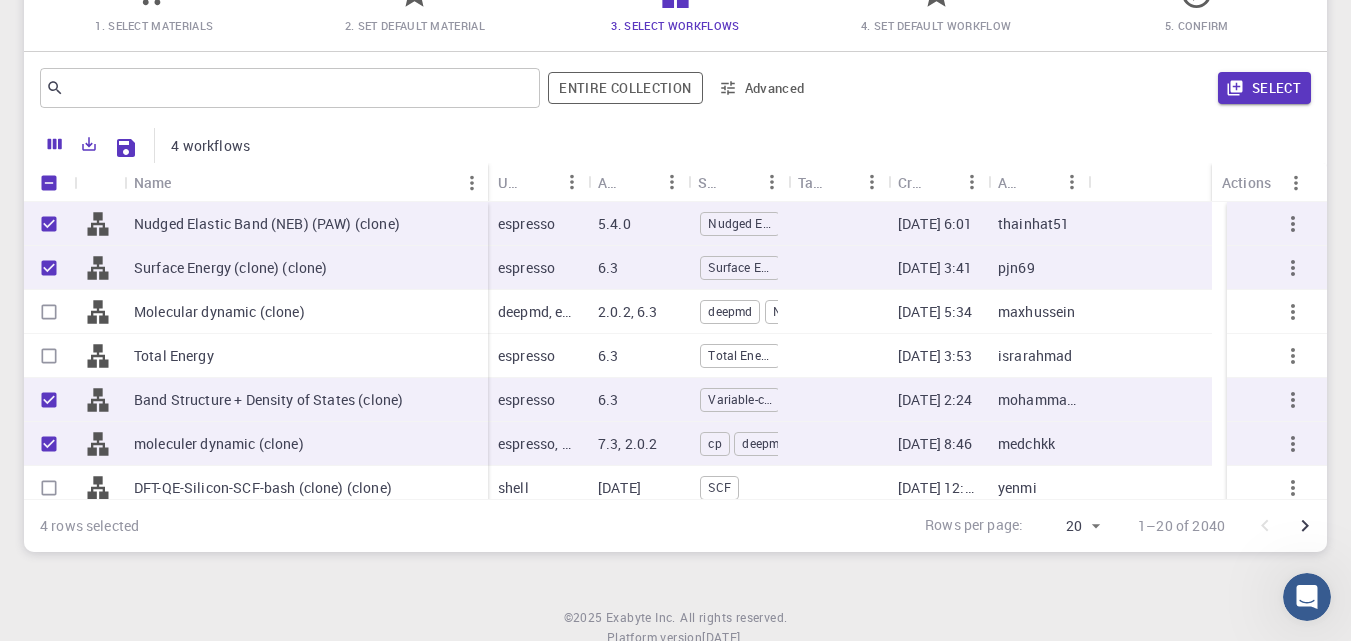 click on "Select" at bounding box center (1067, 88) 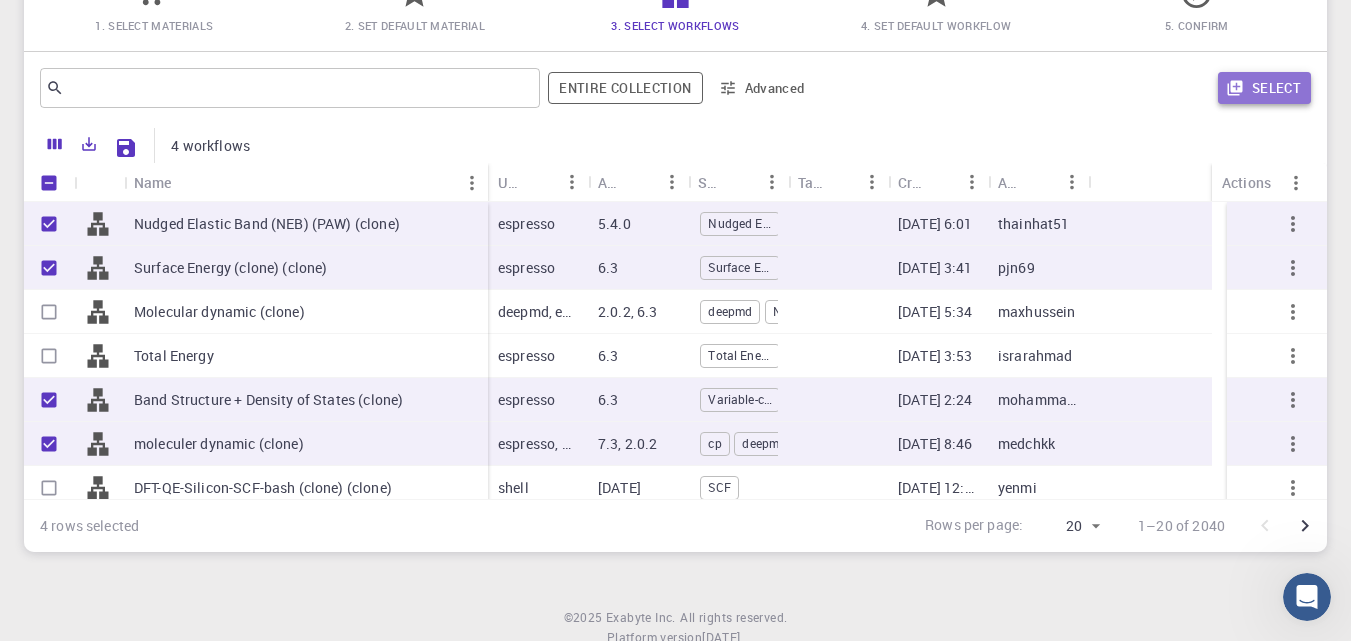 click 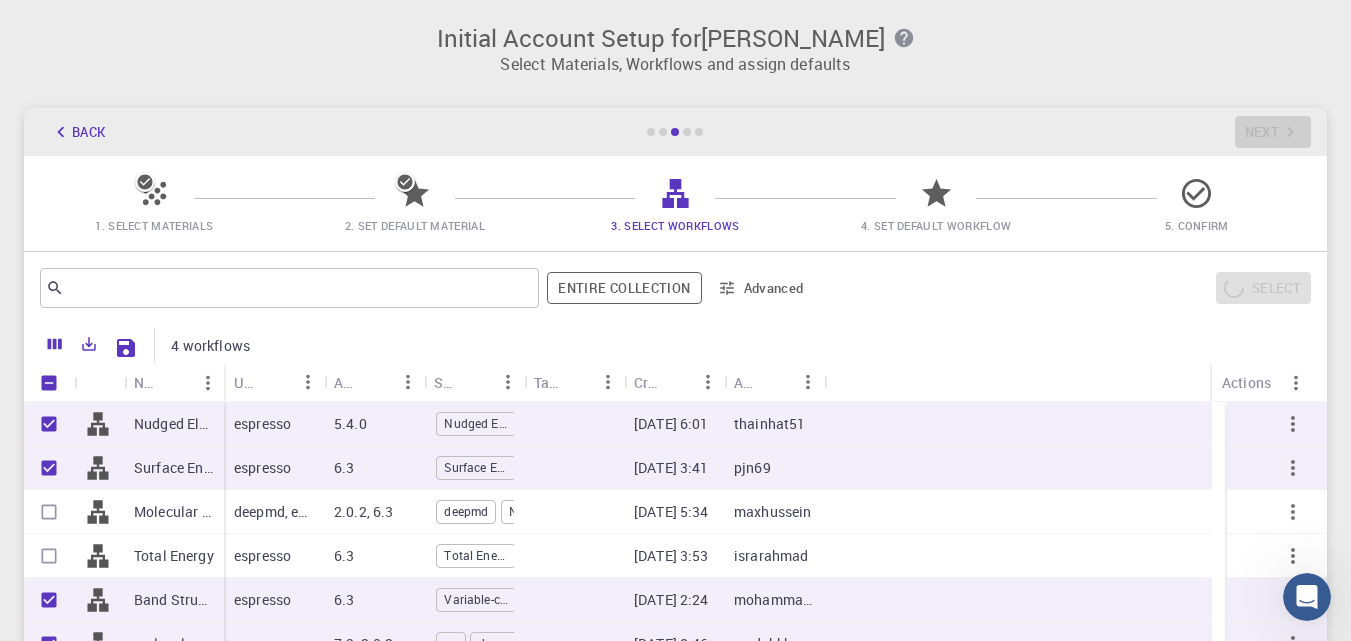 scroll, scrollTop: 100, scrollLeft: 0, axis: vertical 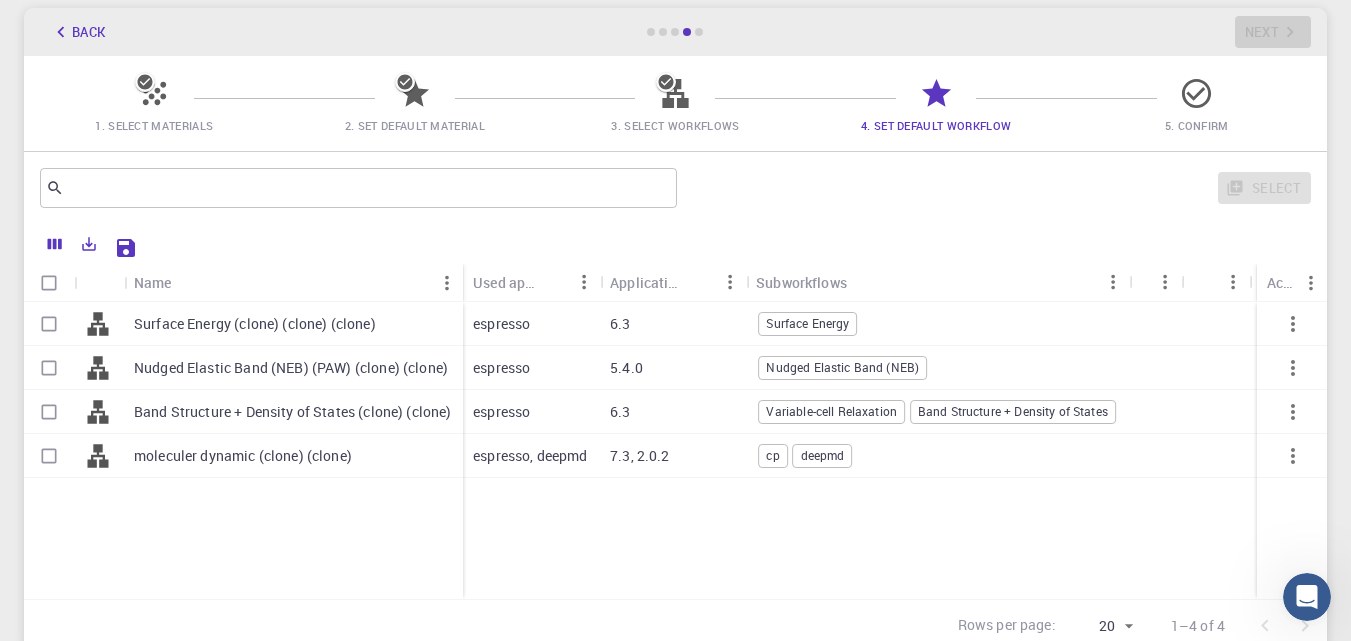 click at bounding box center [49, 412] 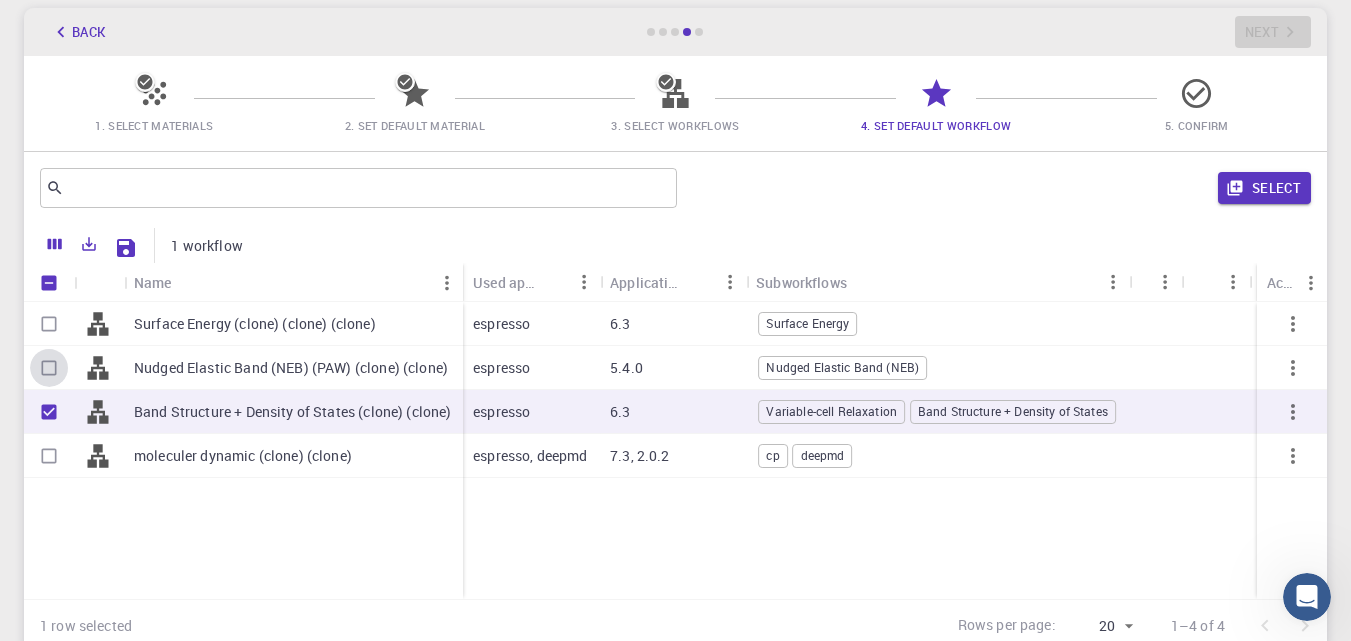 click at bounding box center [49, 368] 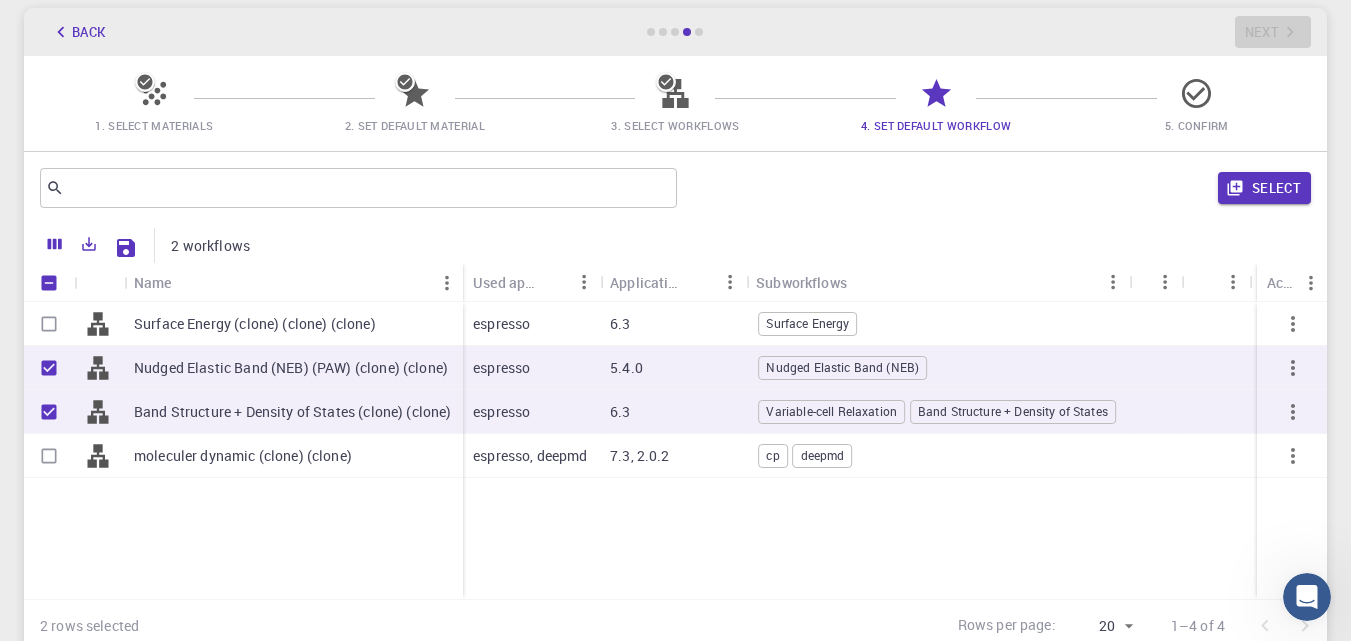 click at bounding box center (49, 324) 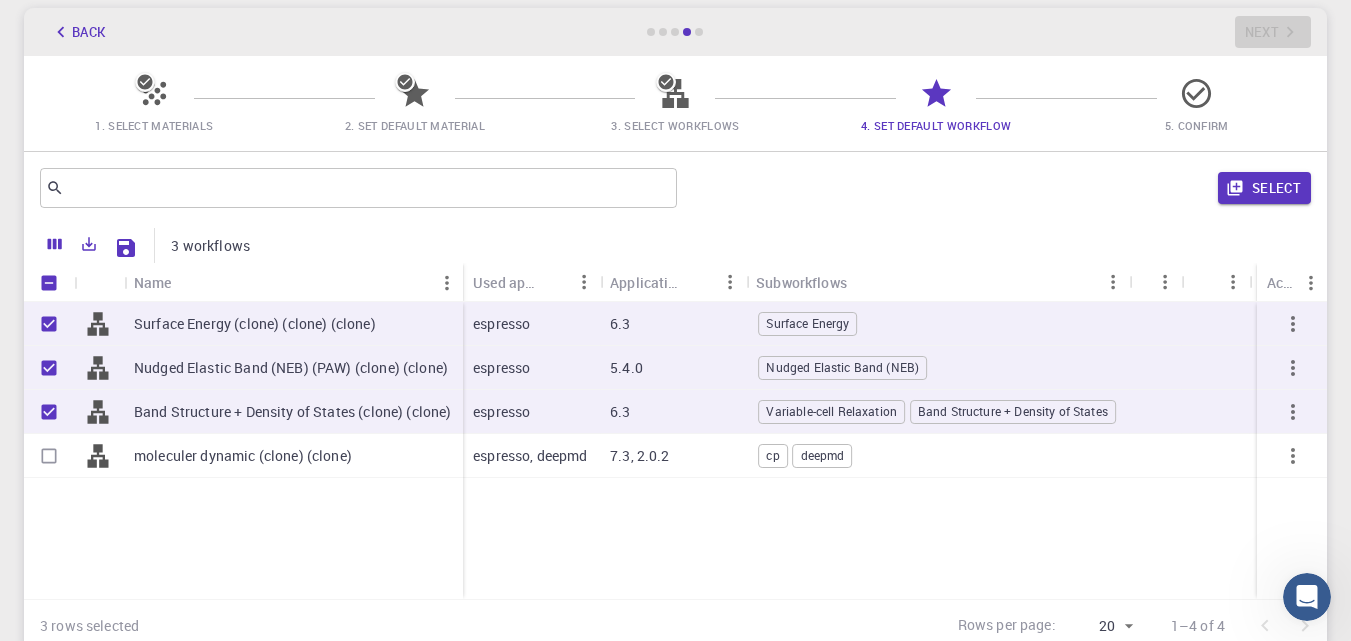 click at bounding box center (49, 456) 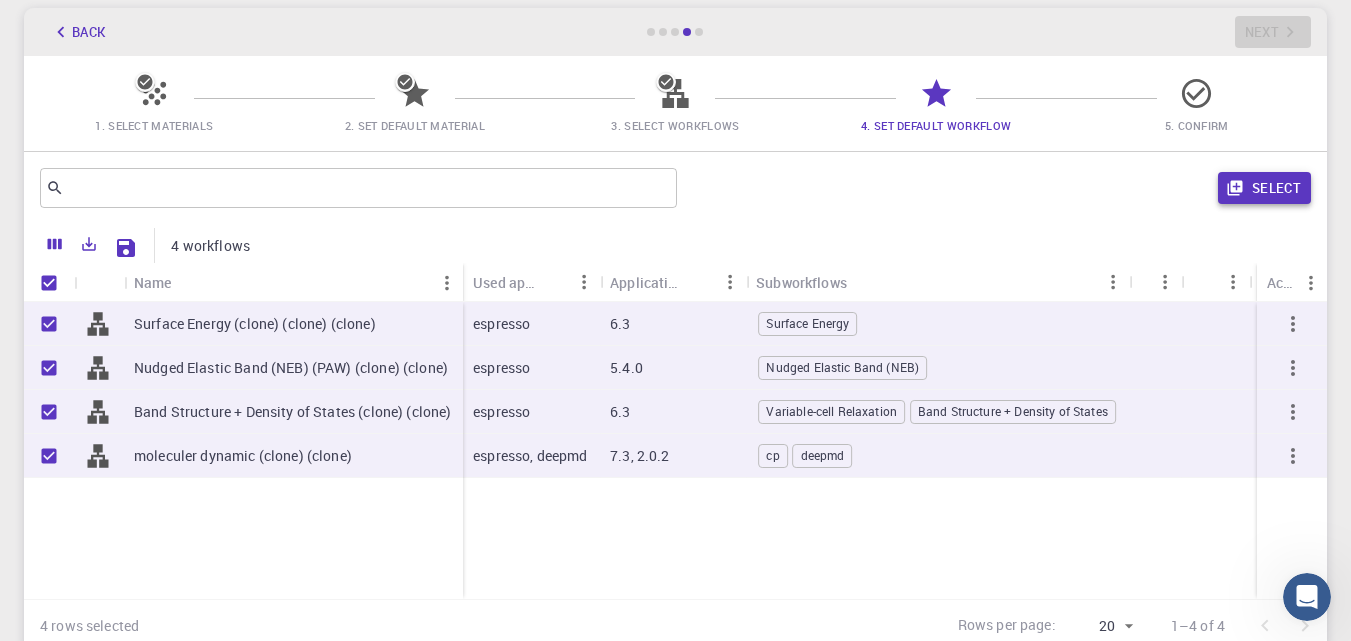 click 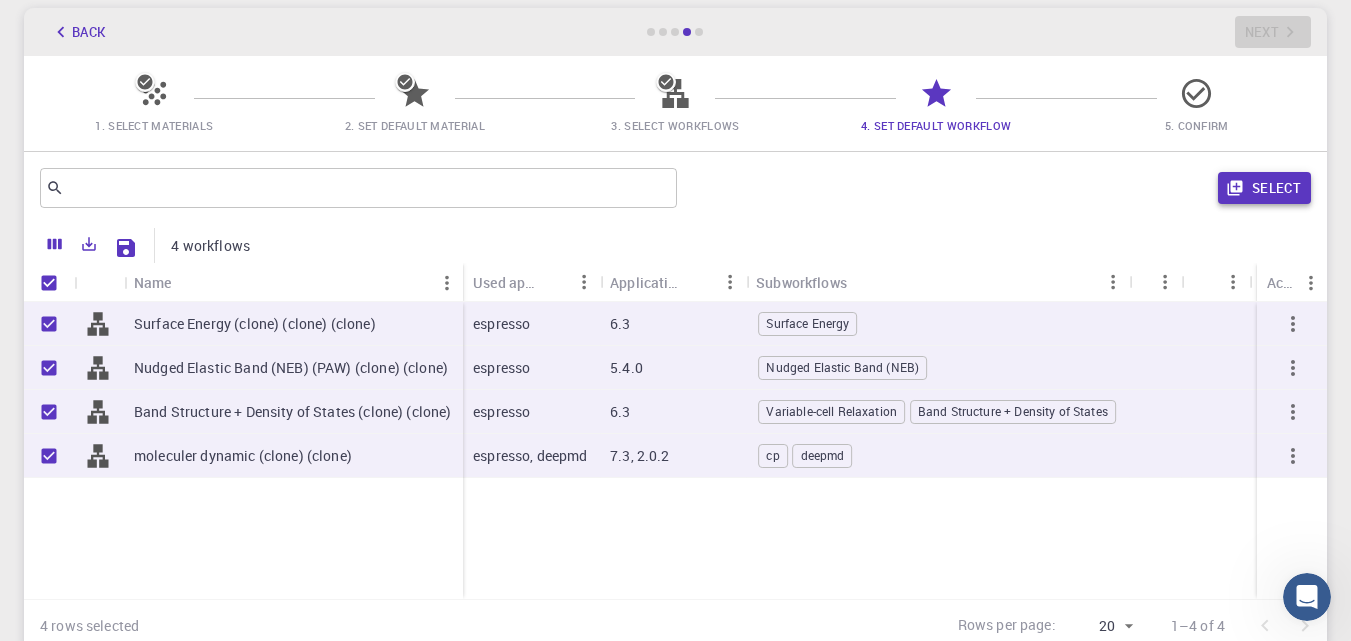 checkbox on "false" 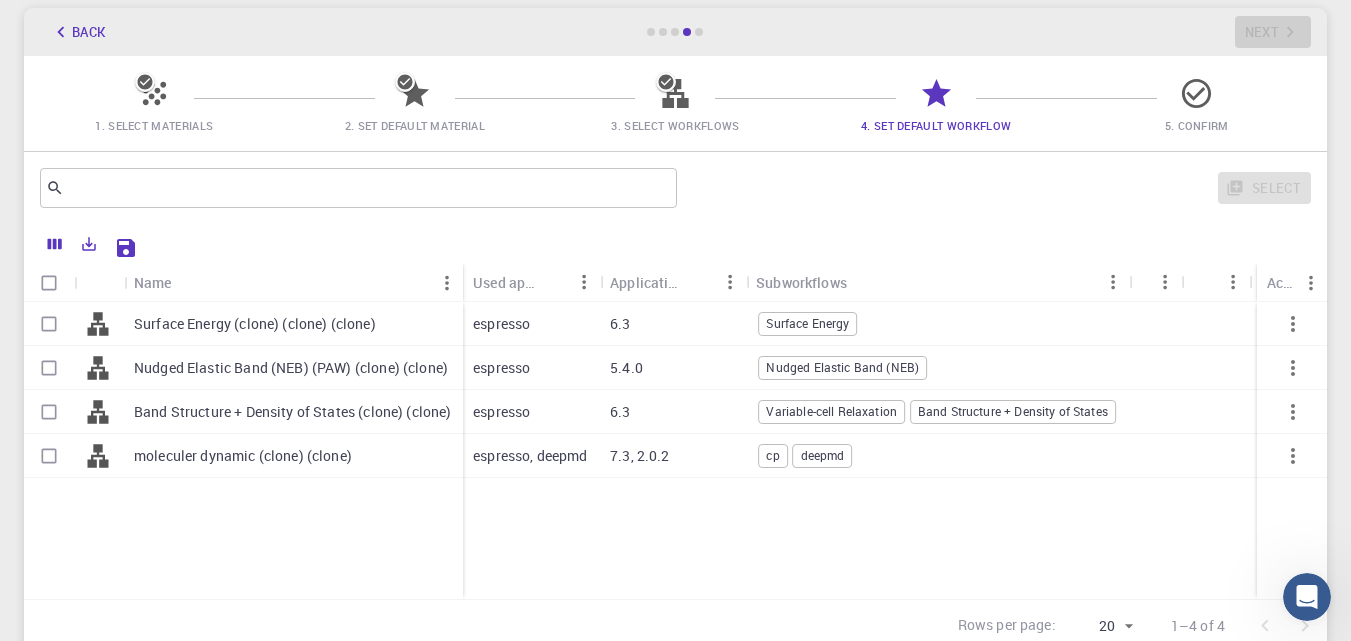 click on "Select" at bounding box center (998, 188) 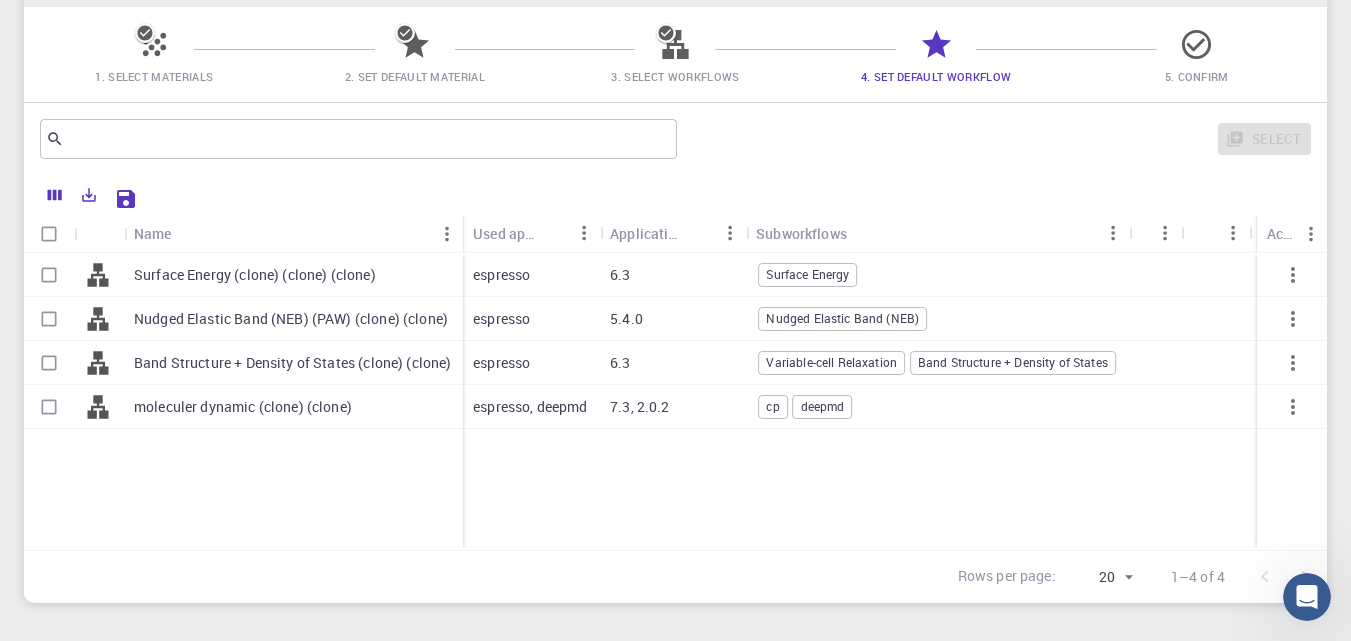 scroll, scrollTop: 0, scrollLeft: 0, axis: both 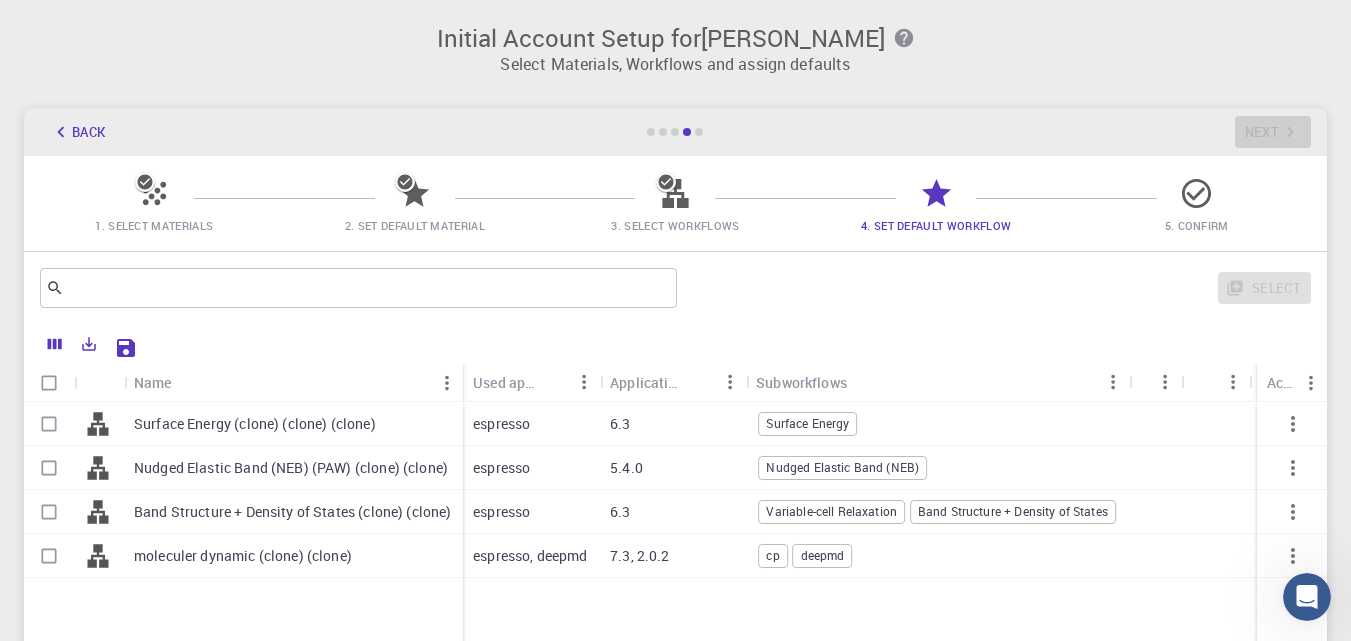 click at bounding box center [49, 424] 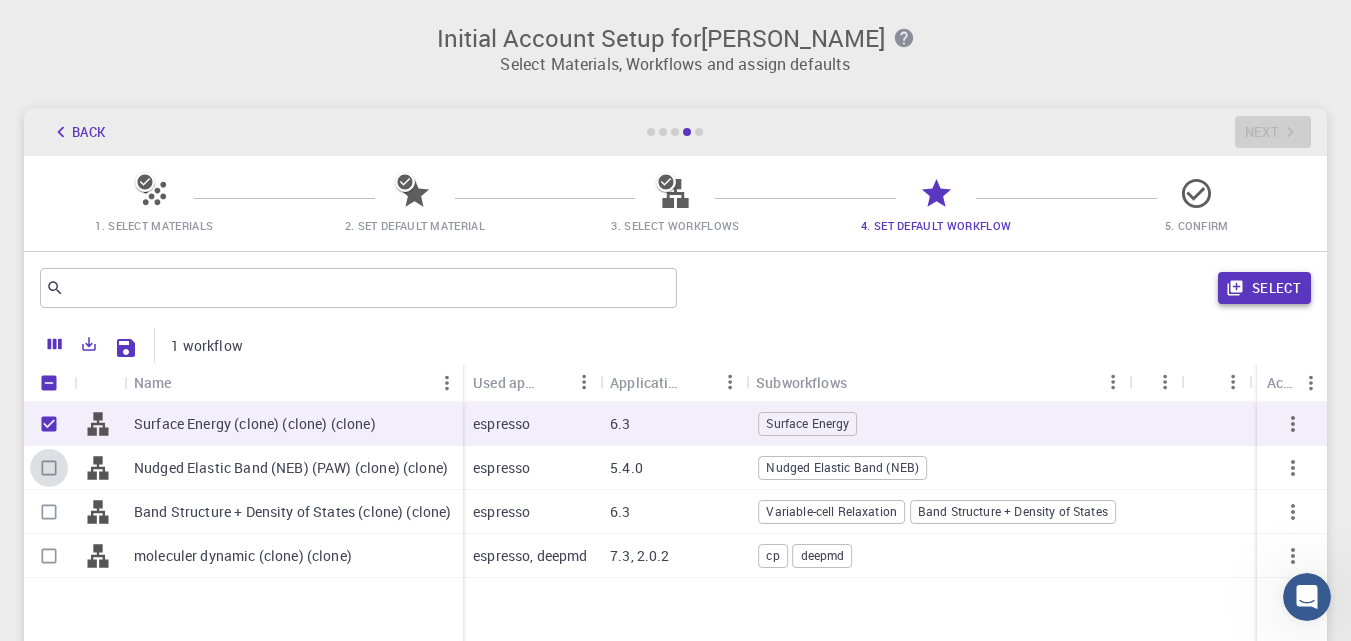 click at bounding box center (49, 468) 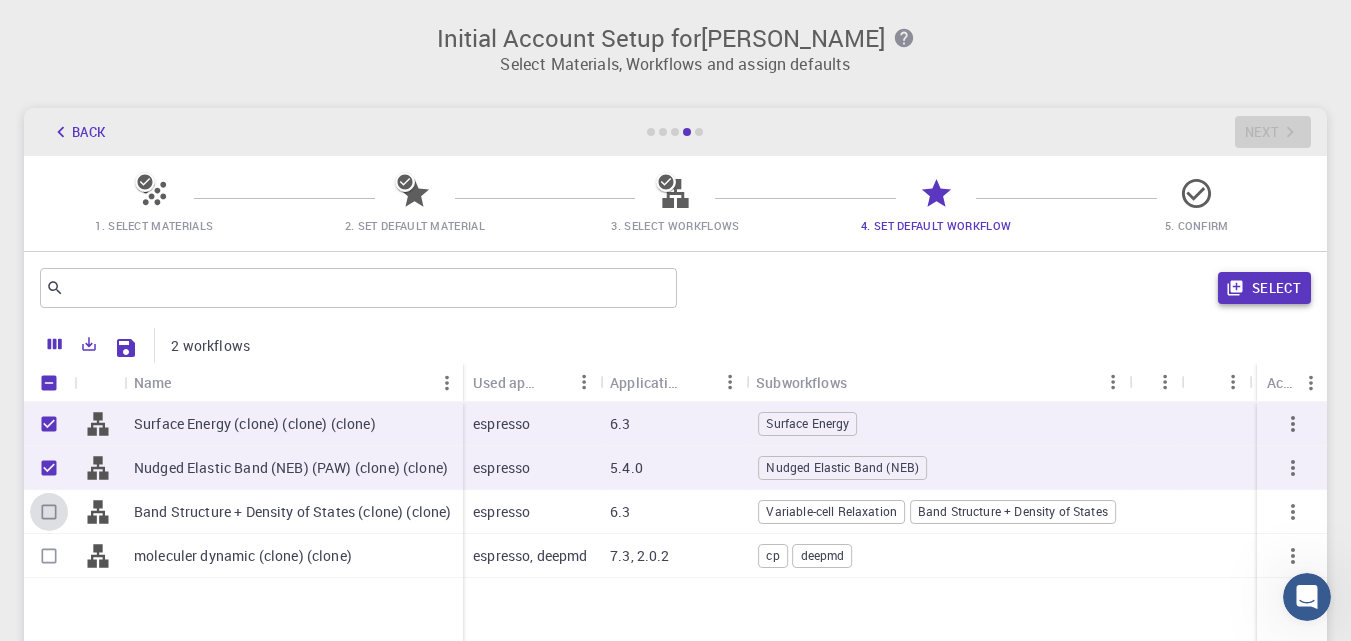click at bounding box center [49, 512] 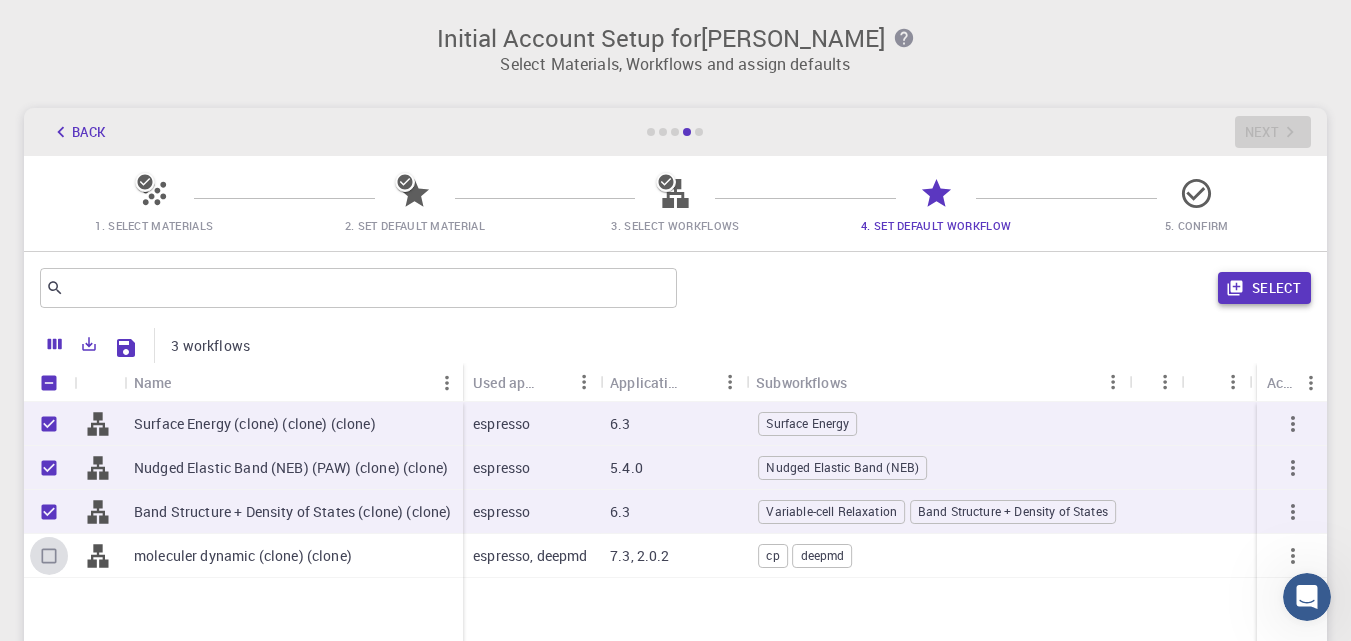 click at bounding box center (49, 556) 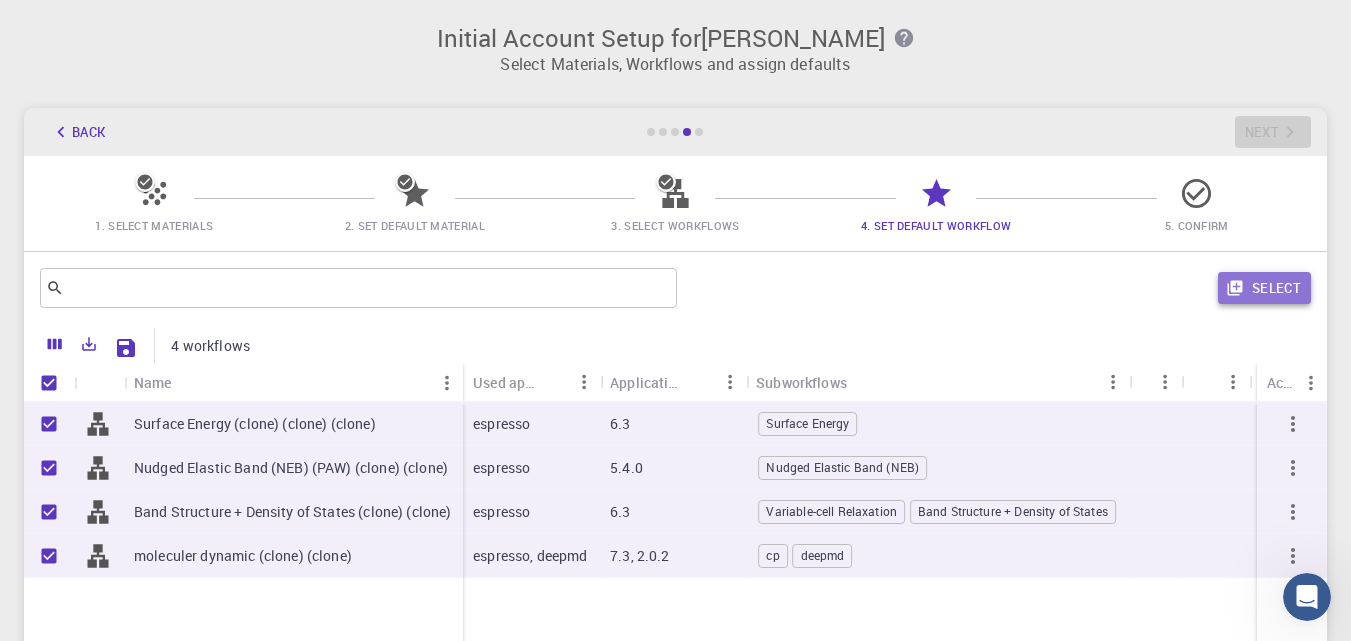 click 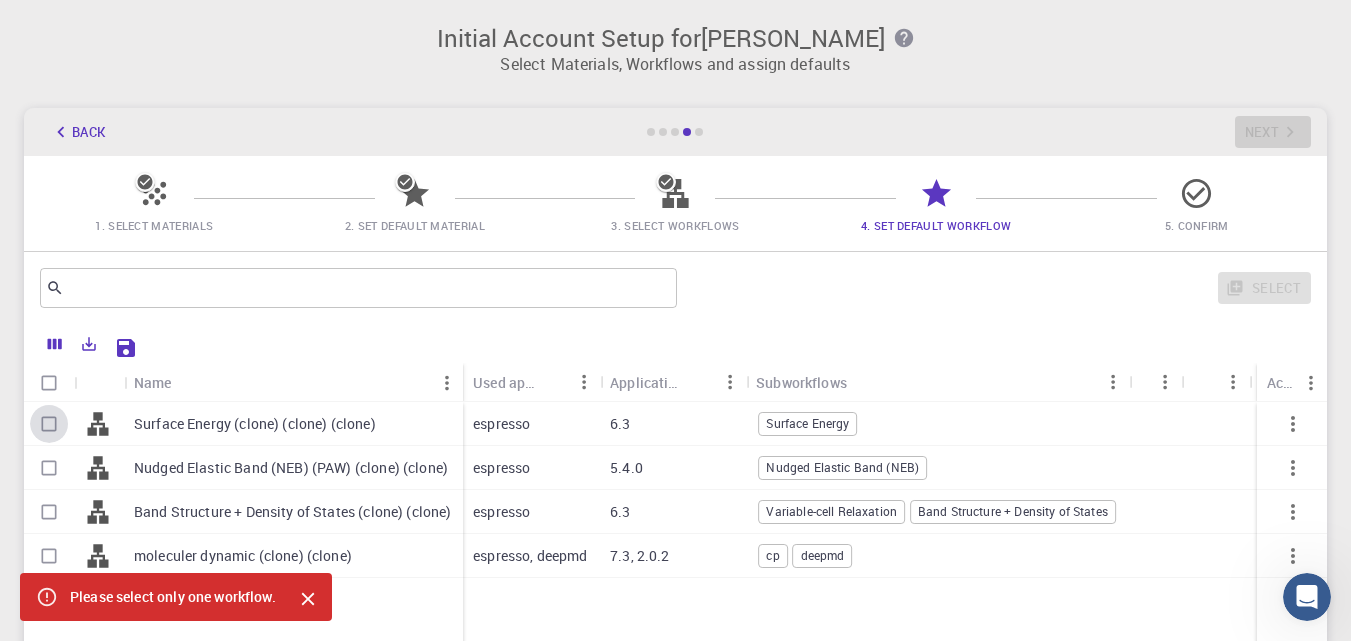 click at bounding box center (49, 424) 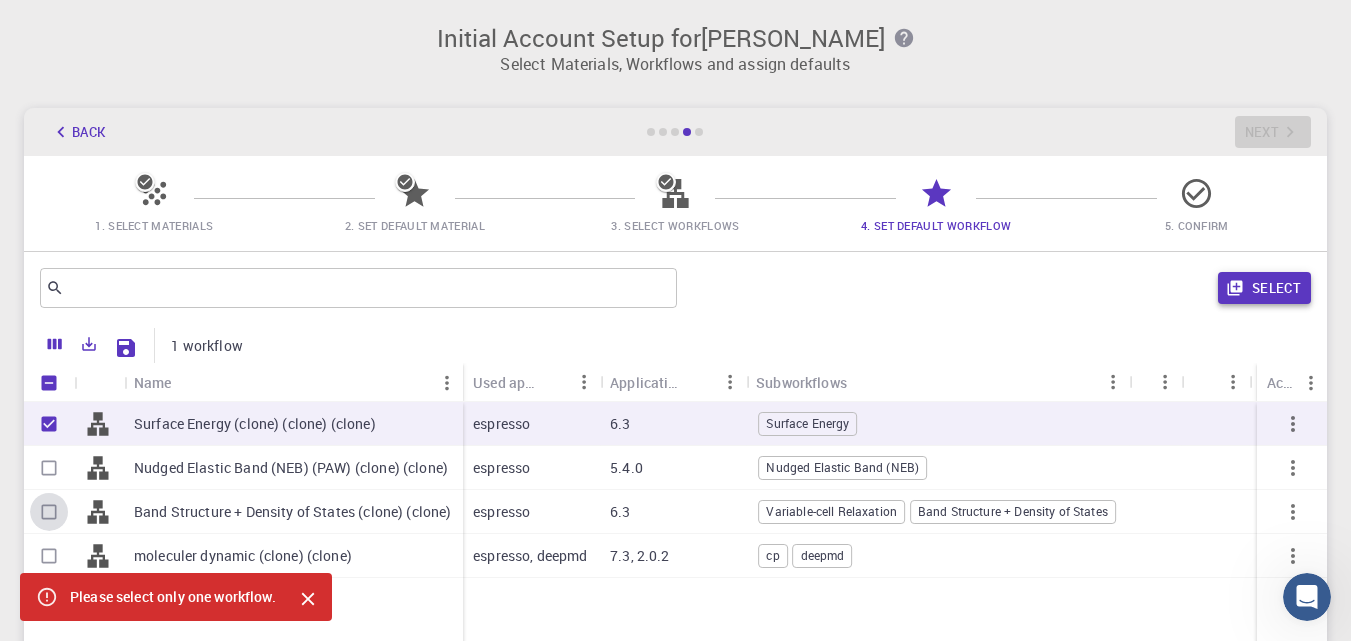 click at bounding box center [49, 512] 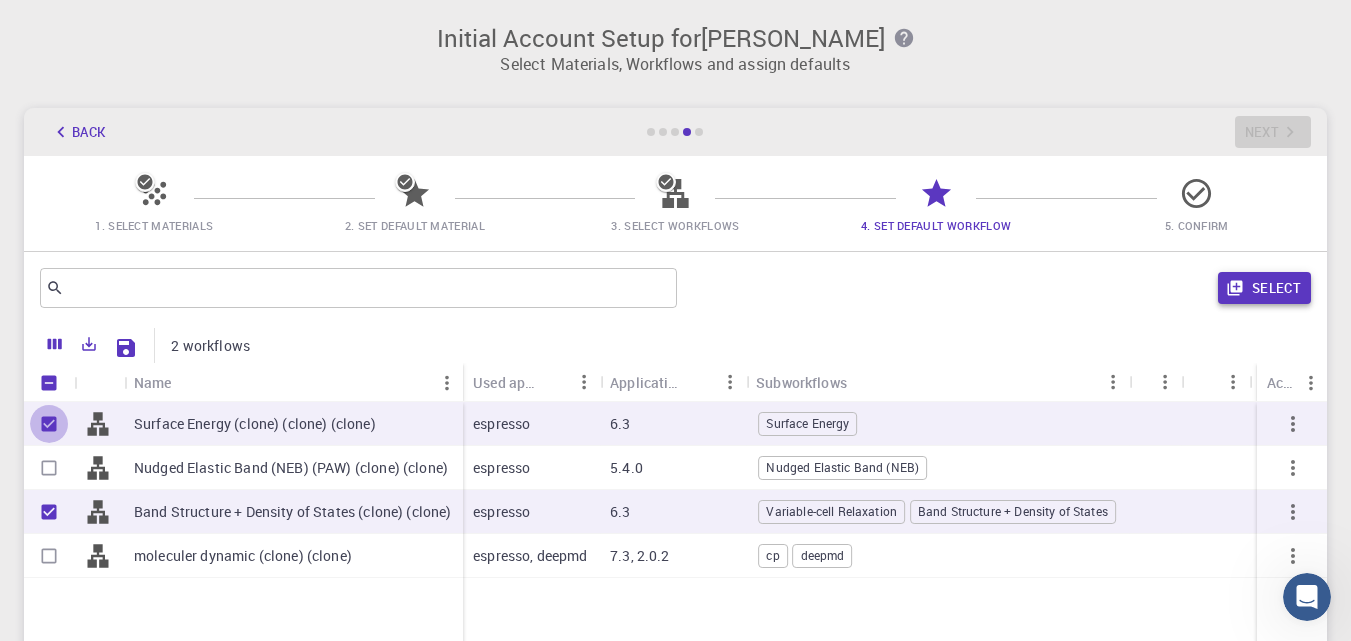 click at bounding box center [49, 424] 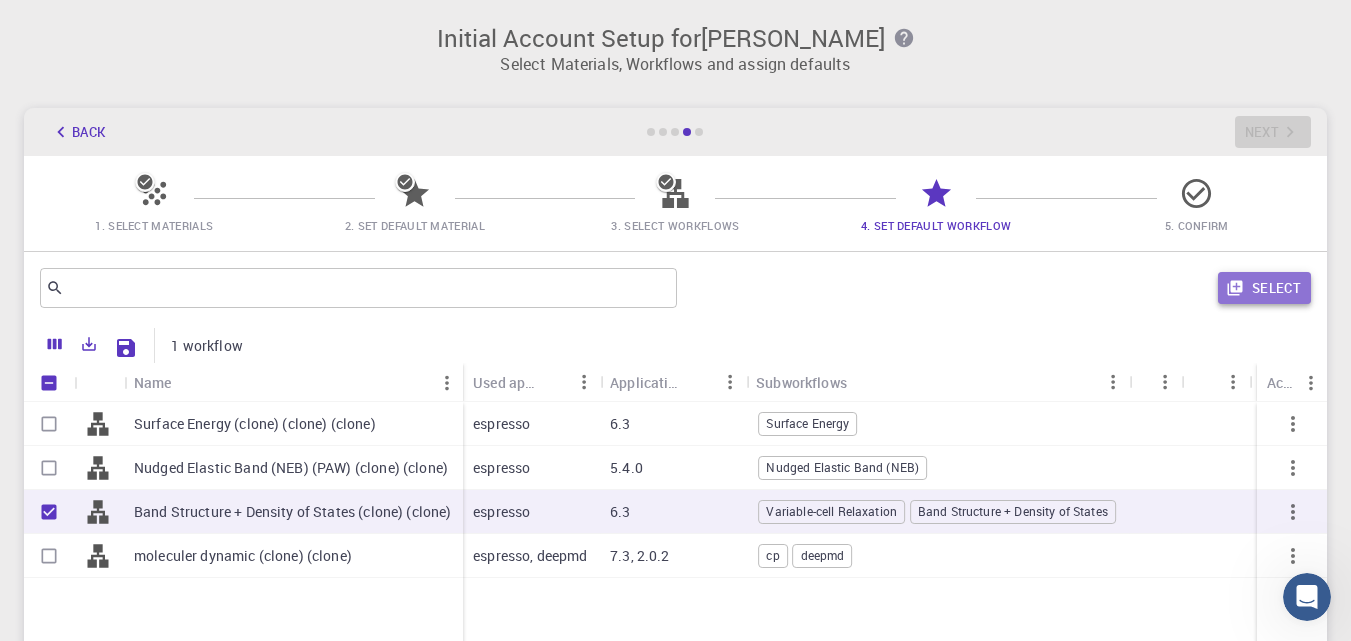 click on "Select" at bounding box center (1264, 288) 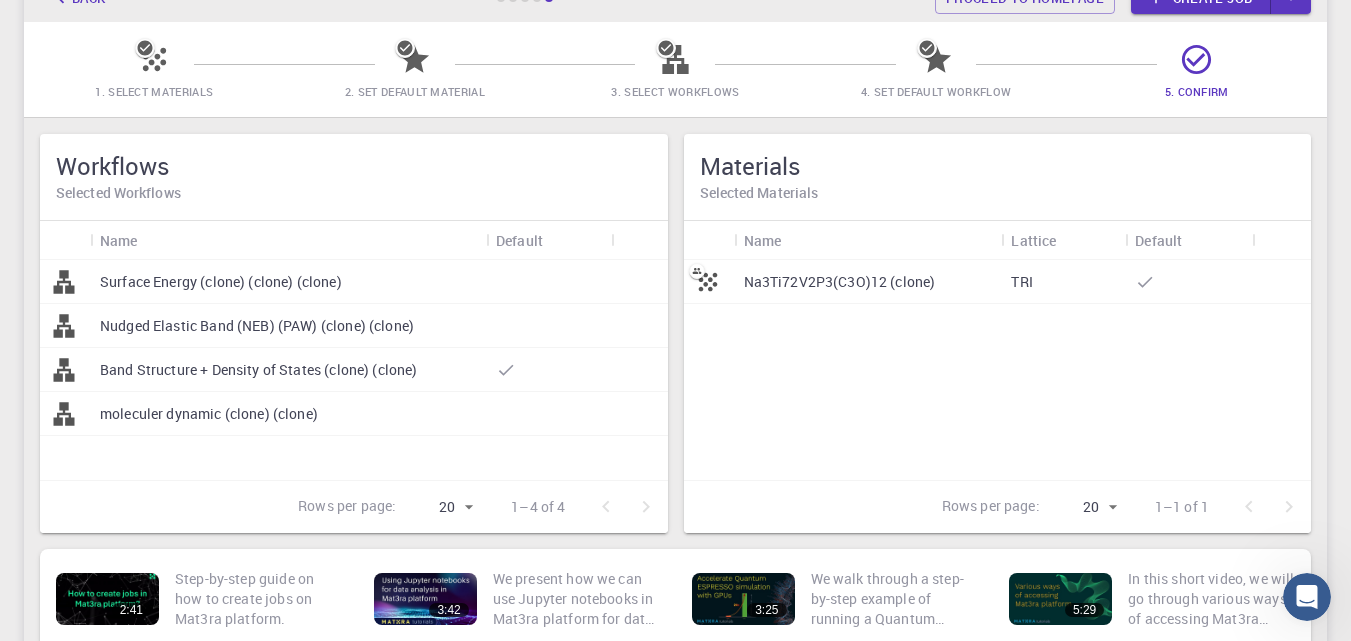 scroll, scrollTop: 100, scrollLeft: 0, axis: vertical 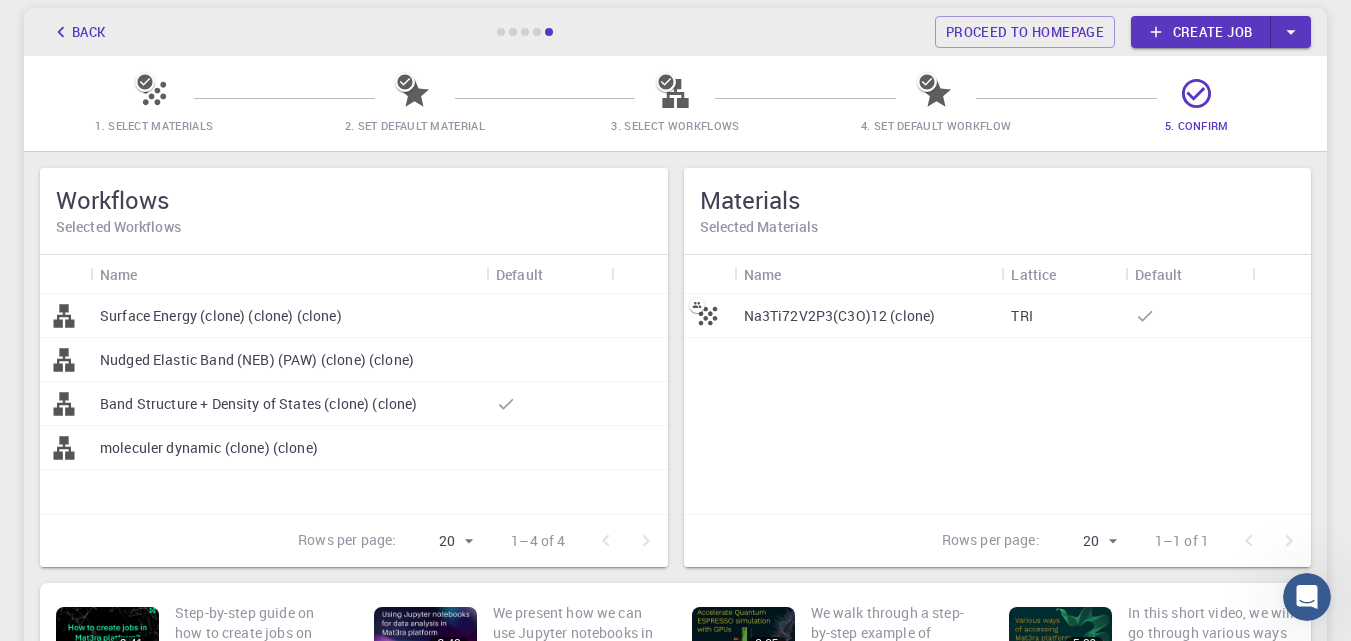 click 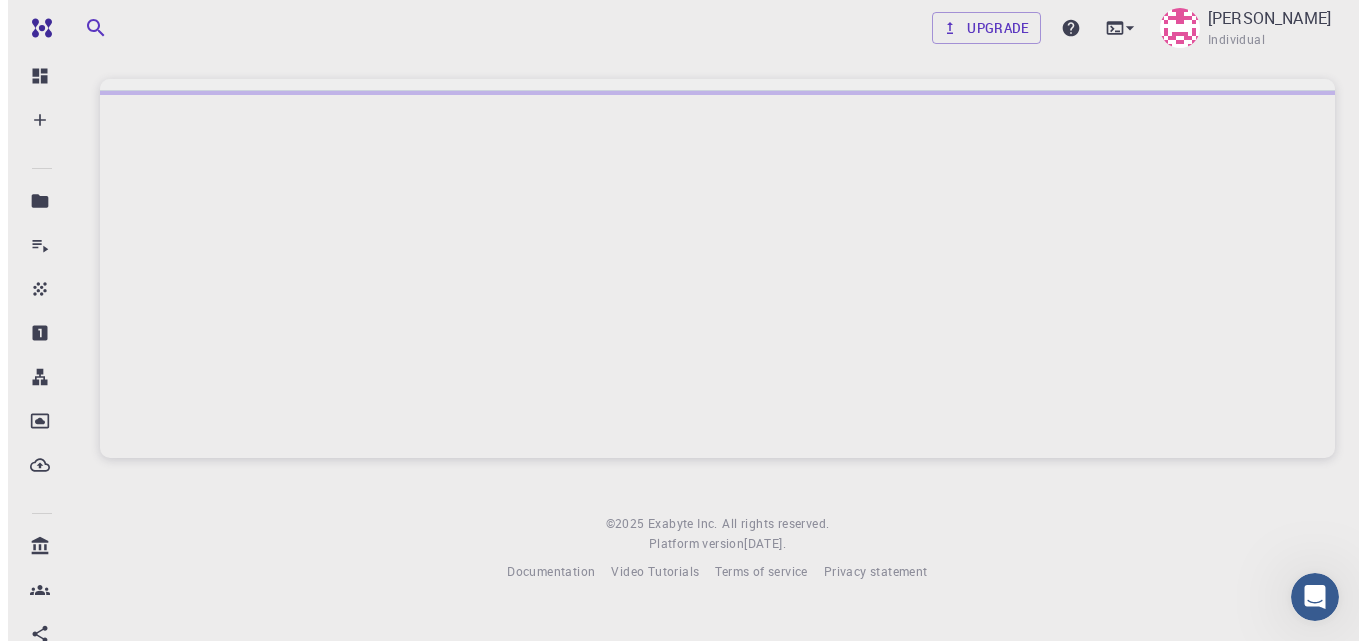 scroll, scrollTop: 0, scrollLeft: 0, axis: both 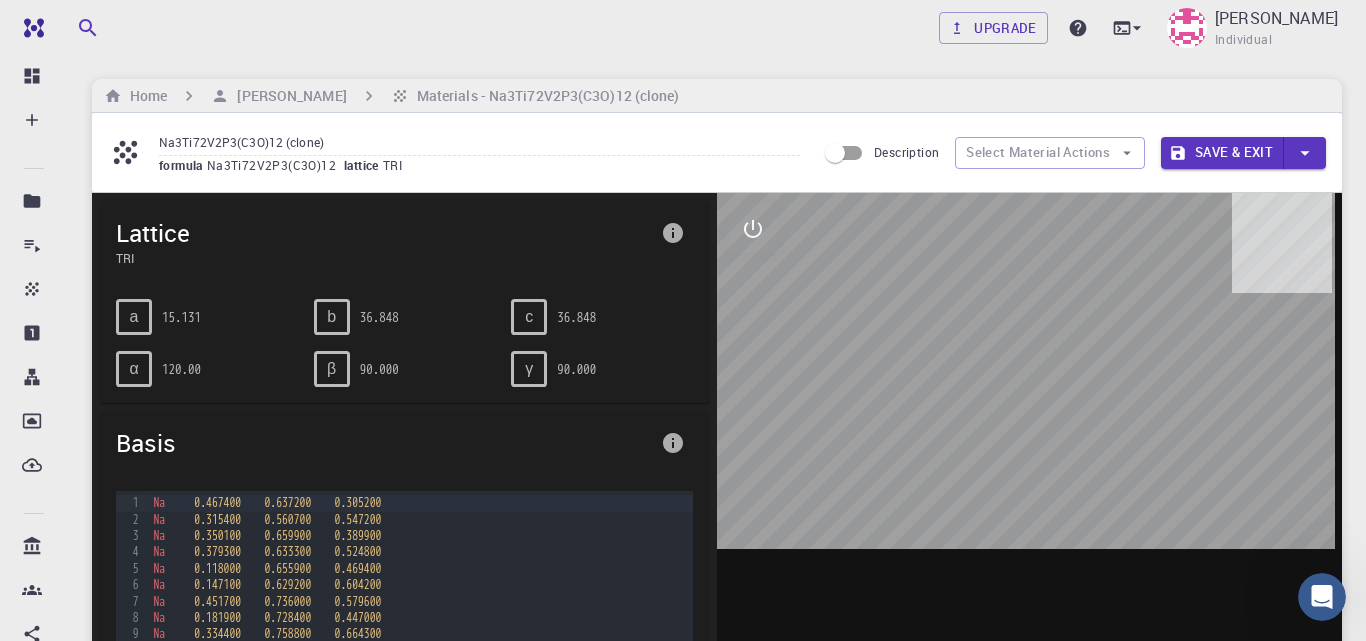 click at bounding box center (1029, 504) 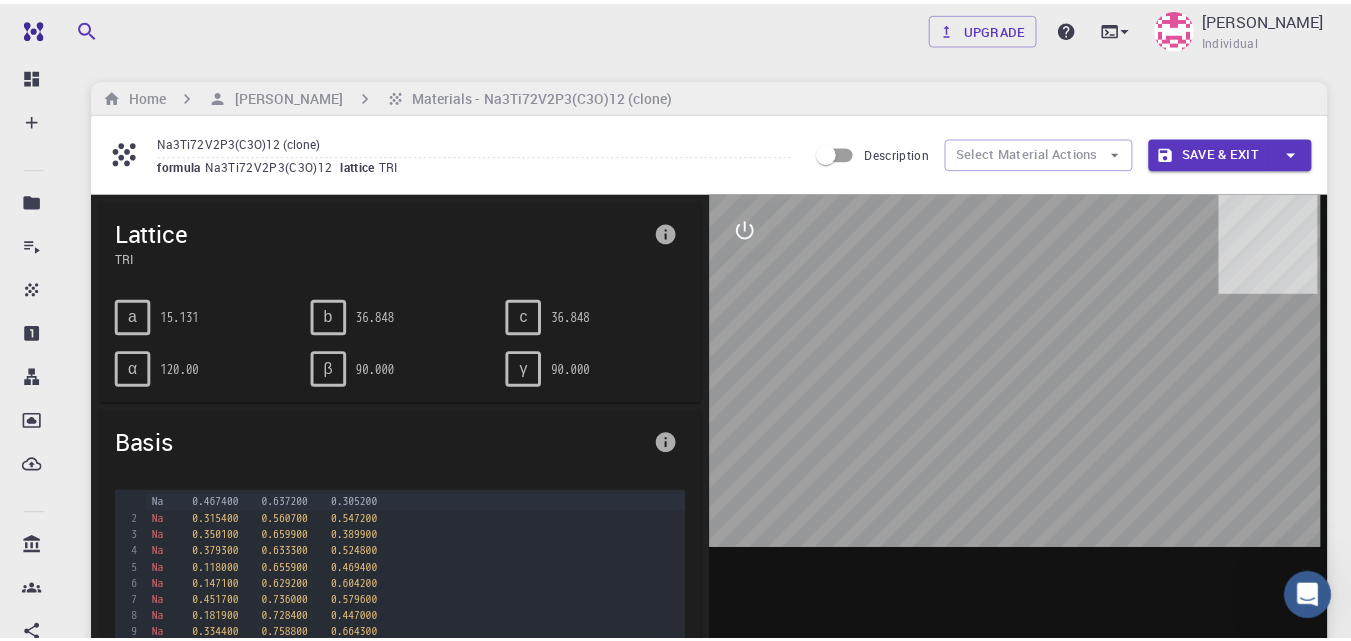 scroll, scrollTop: 100, scrollLeft: 0, axis: vertical 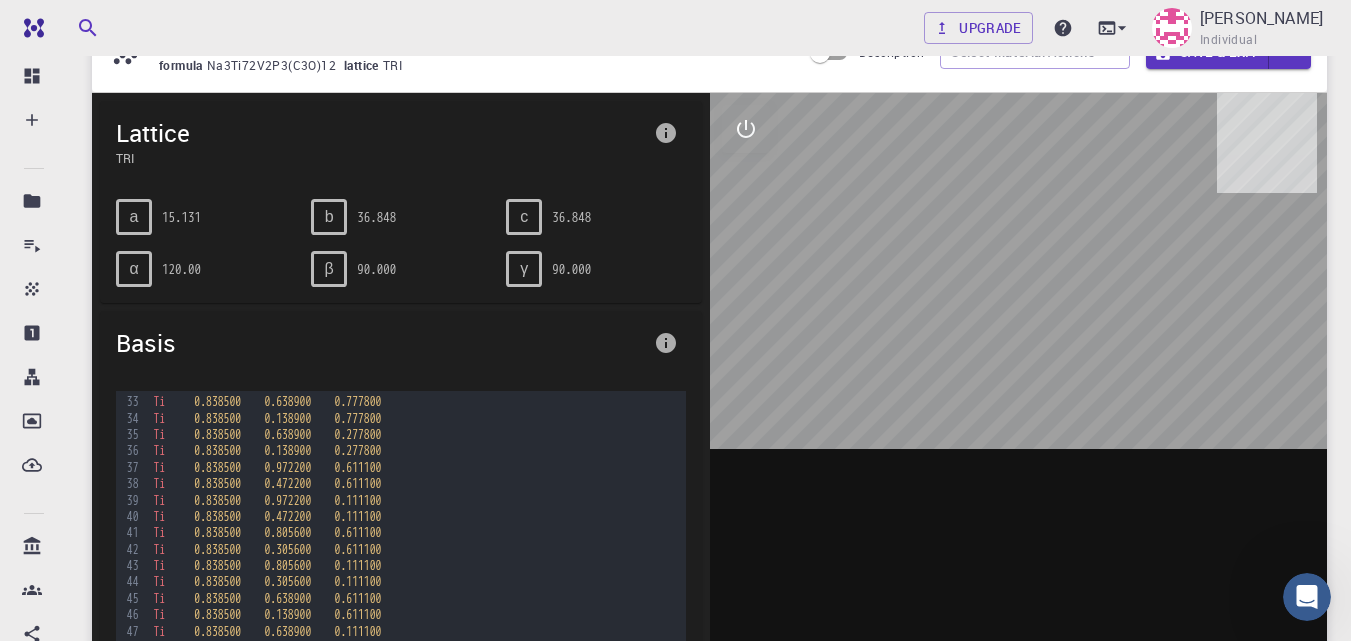 click at bounding box center (1019, 404) 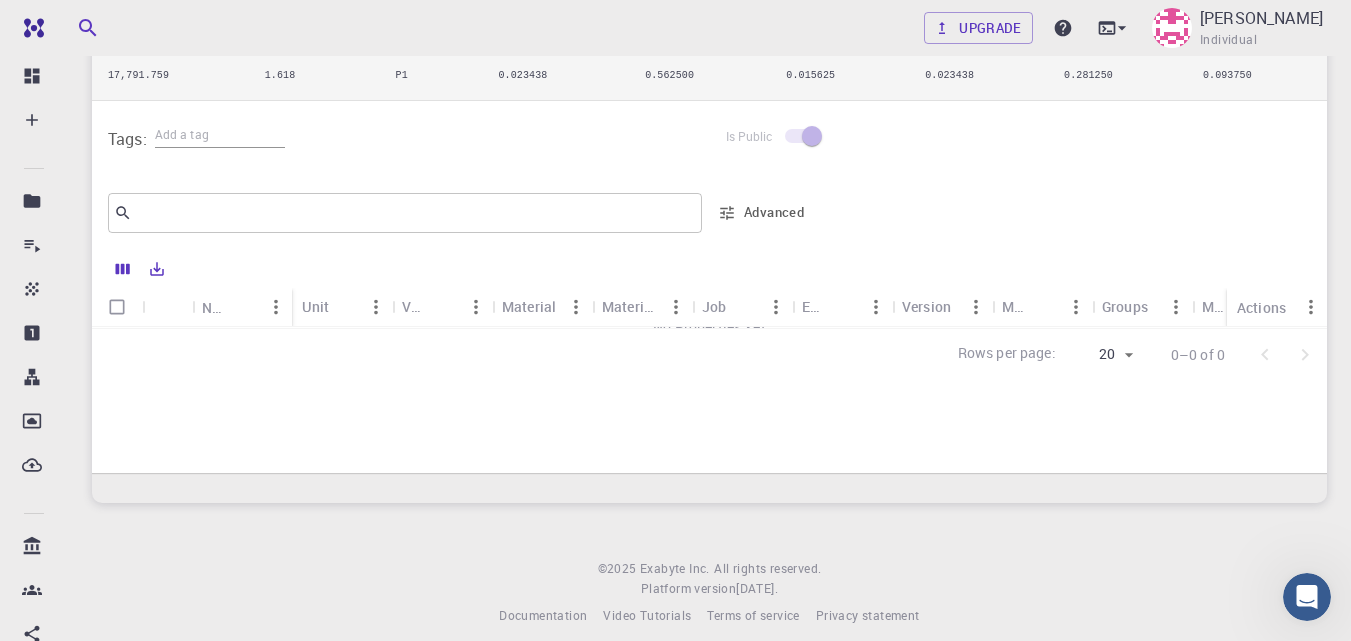 scroll, scrollTop: 836, scrollLeft: 0, axis: vertical 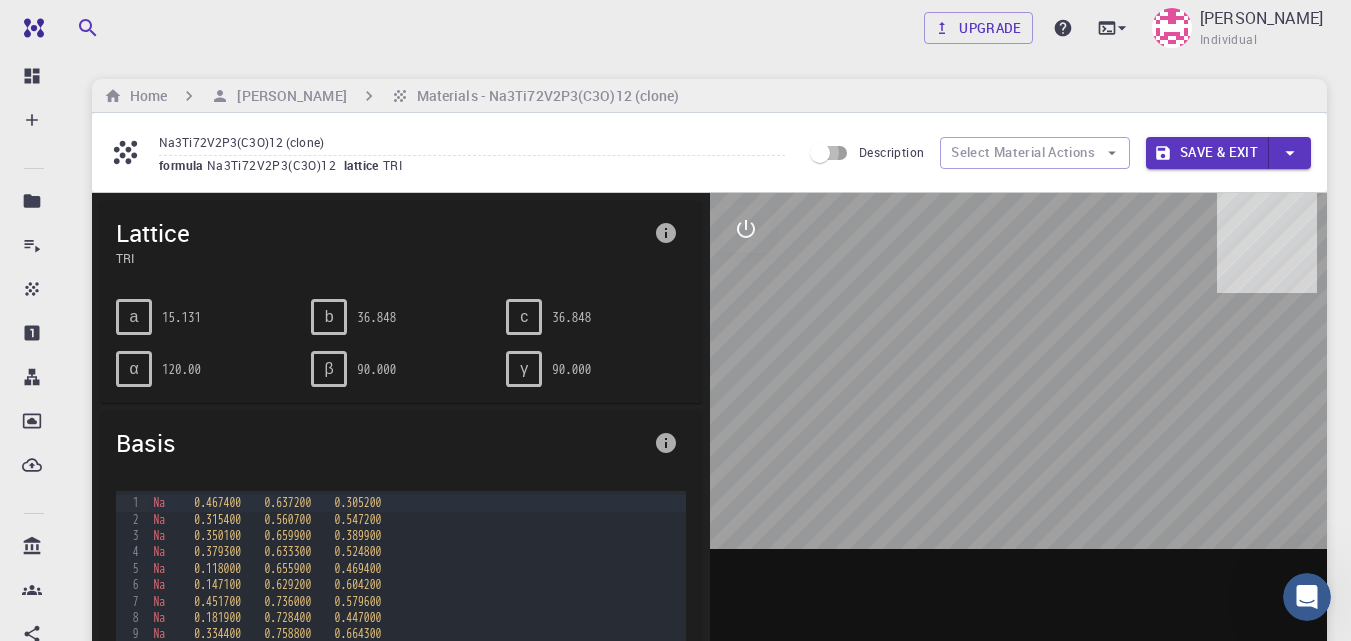 drag, startPoint x: 823, startPoint y: 152, endPoint x: 848, endPoint y: 154, distance: 25.079872 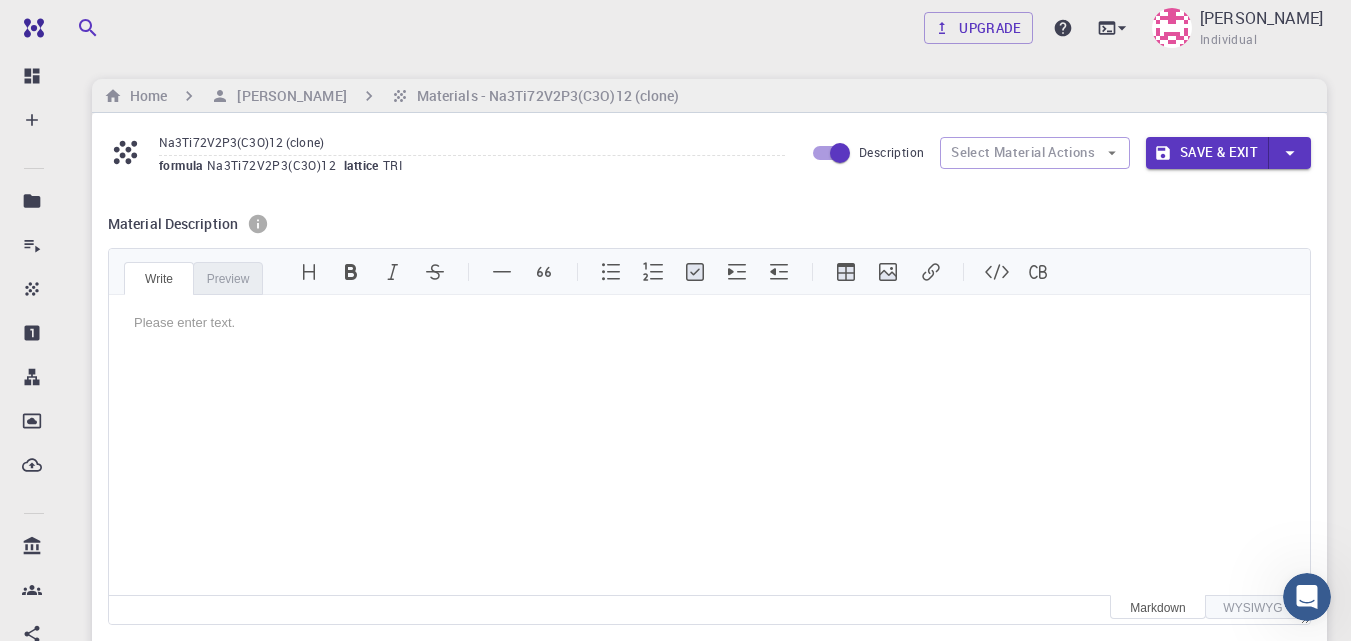 scroll, scrollTop: 0, scrollLeft: 0, axis: both 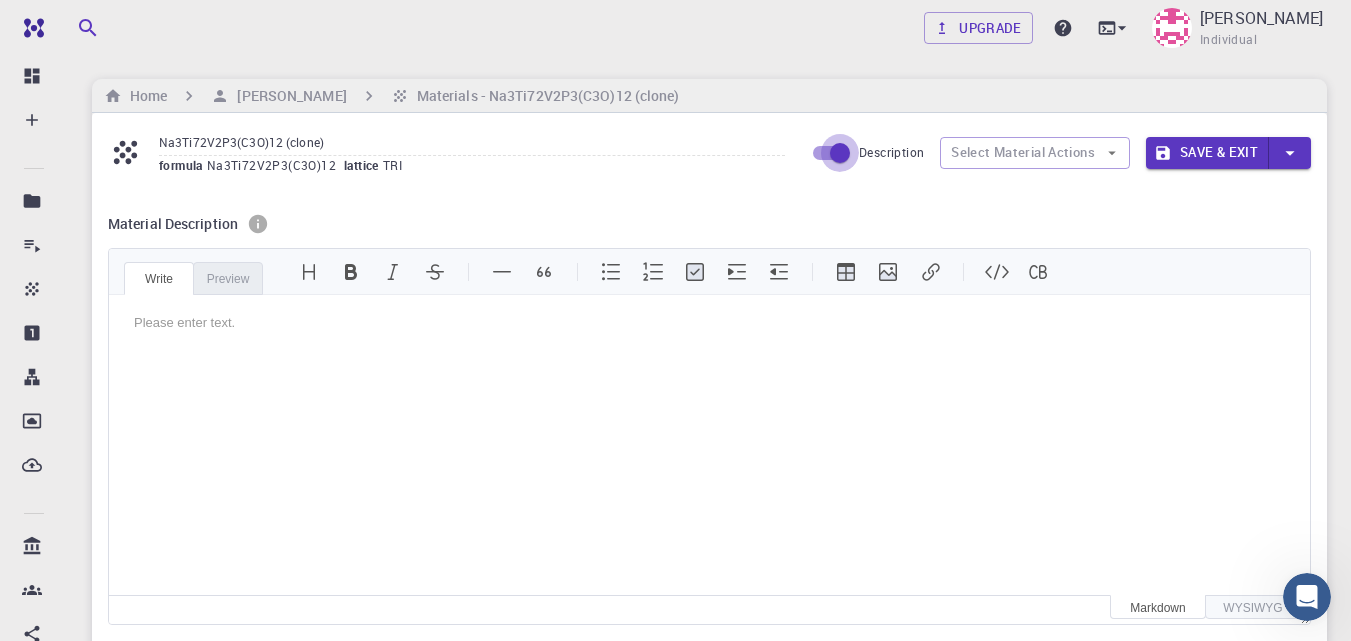 drag, startPoint x: 842, startPoint y: 157, endPoint x: 811, endPoint y: 159, distance: 31.06445 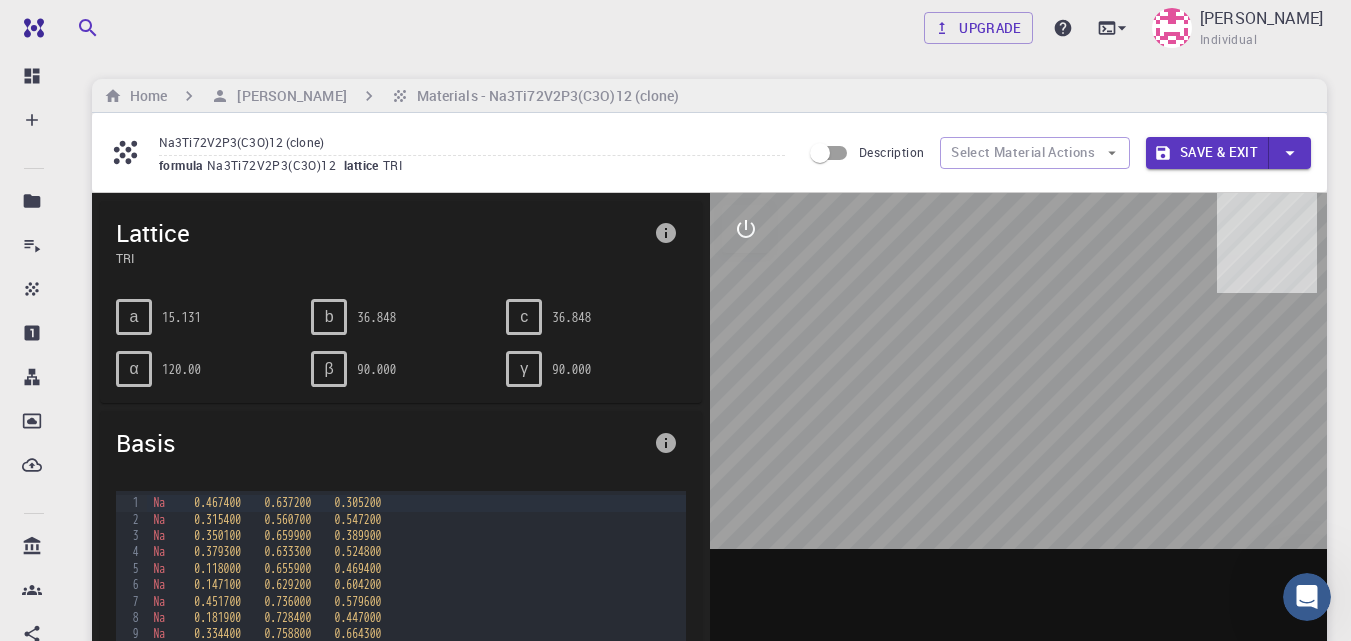 scroll, scrollTop: 100, scrollLeft: 0, axis: vertical 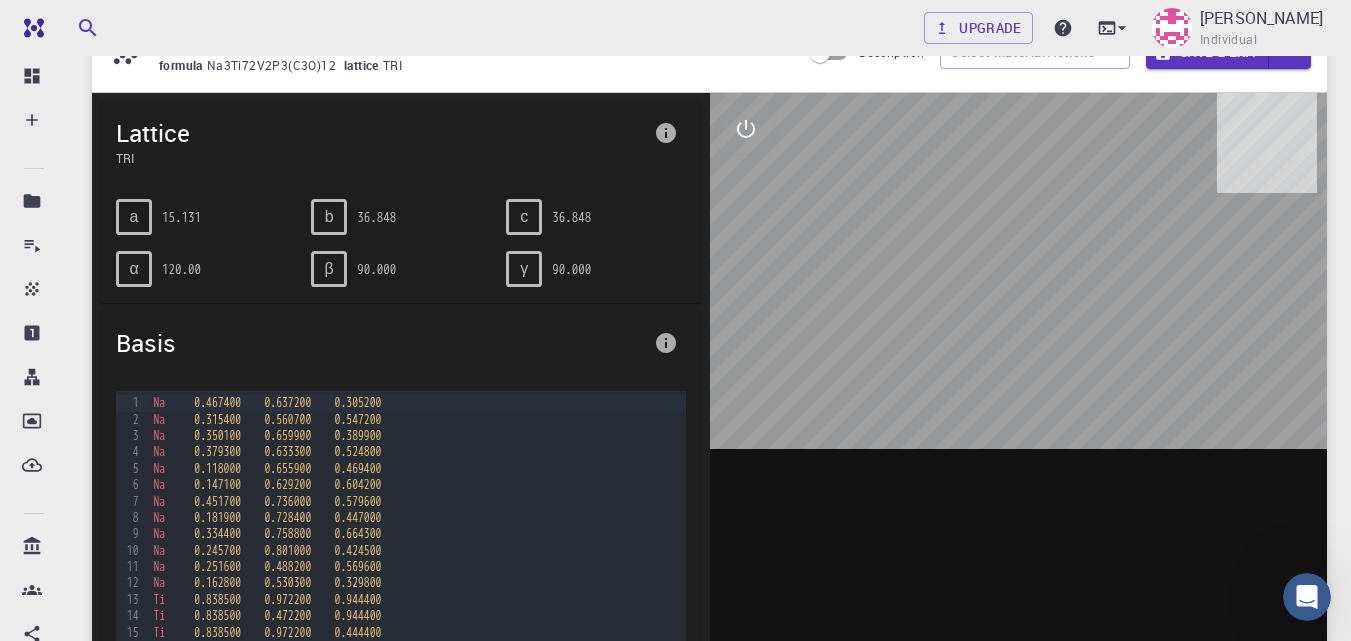 drag, startPoint x: 1025, startPoint y: 276, endPoint x: 945, endPoint y: 263, distance: 81.04937 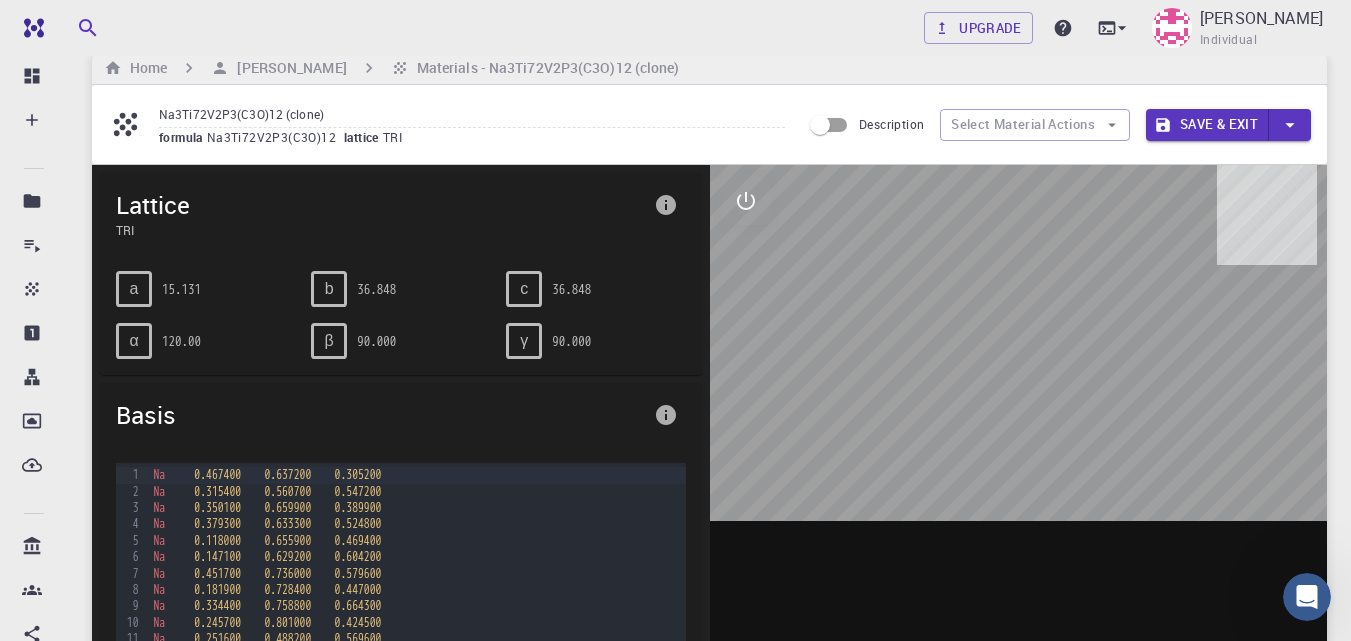 scroll, scrollTop: 0, scrollLeft: 0, axis: both 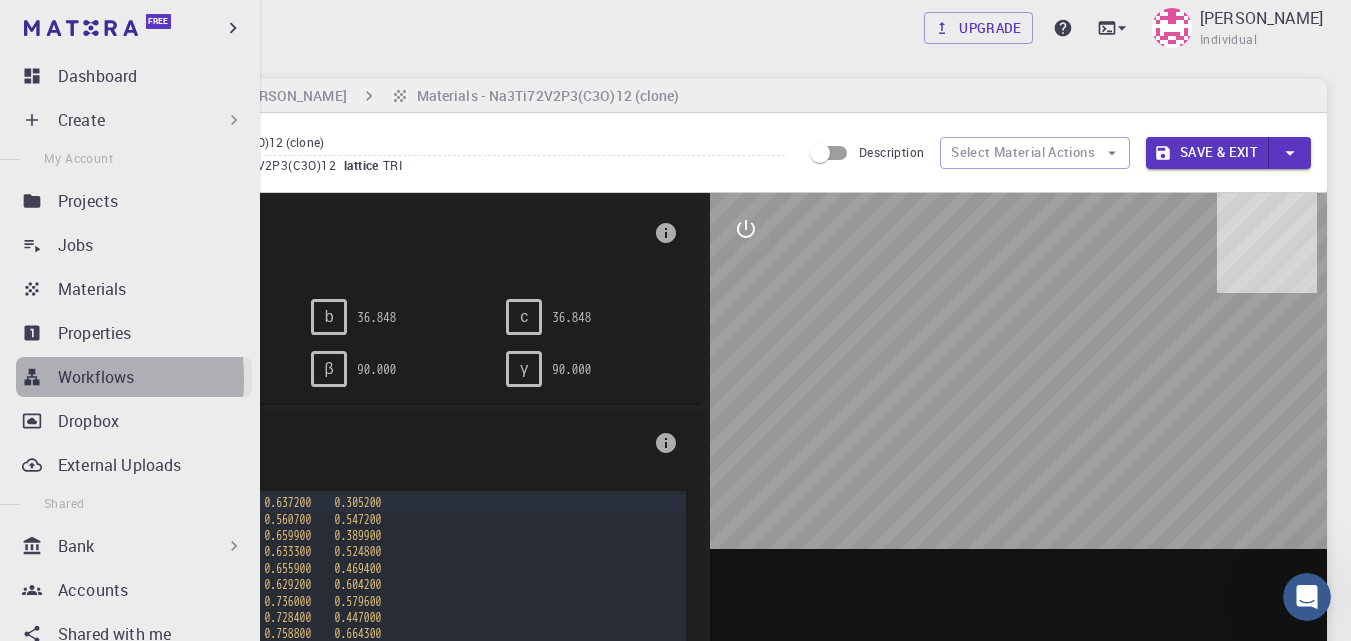 click 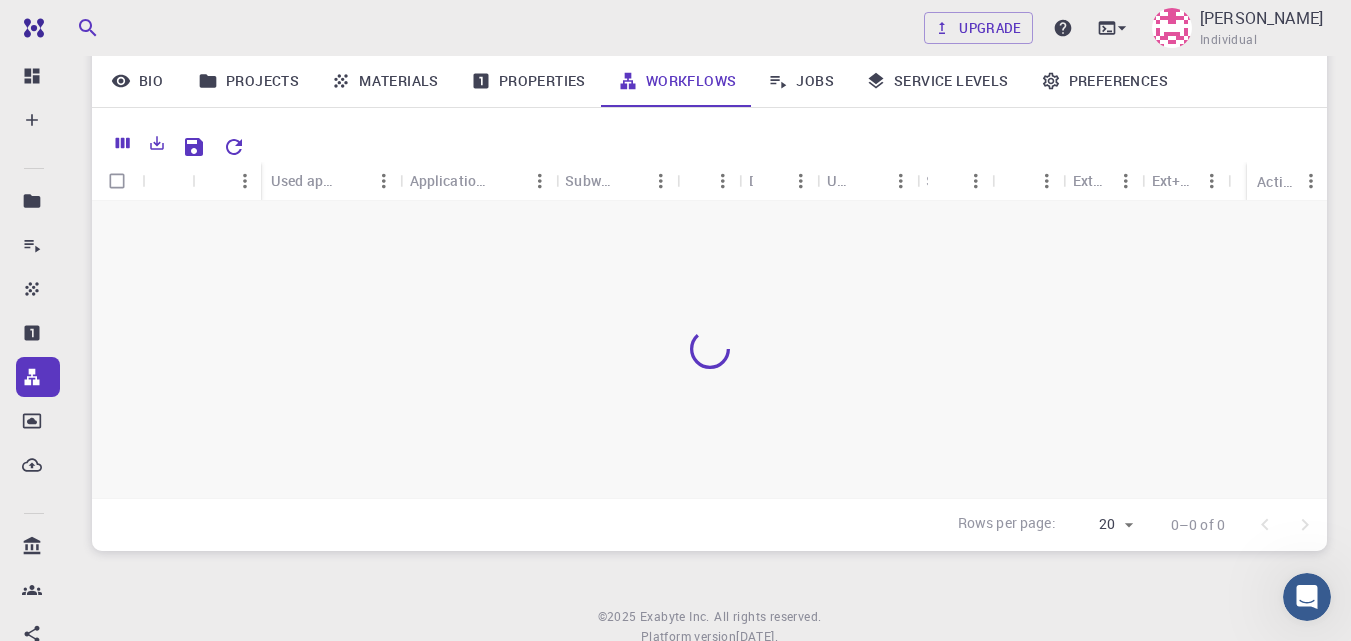 scroll, scrollTop: 177, scrollLeft: 0, axis: vertical 